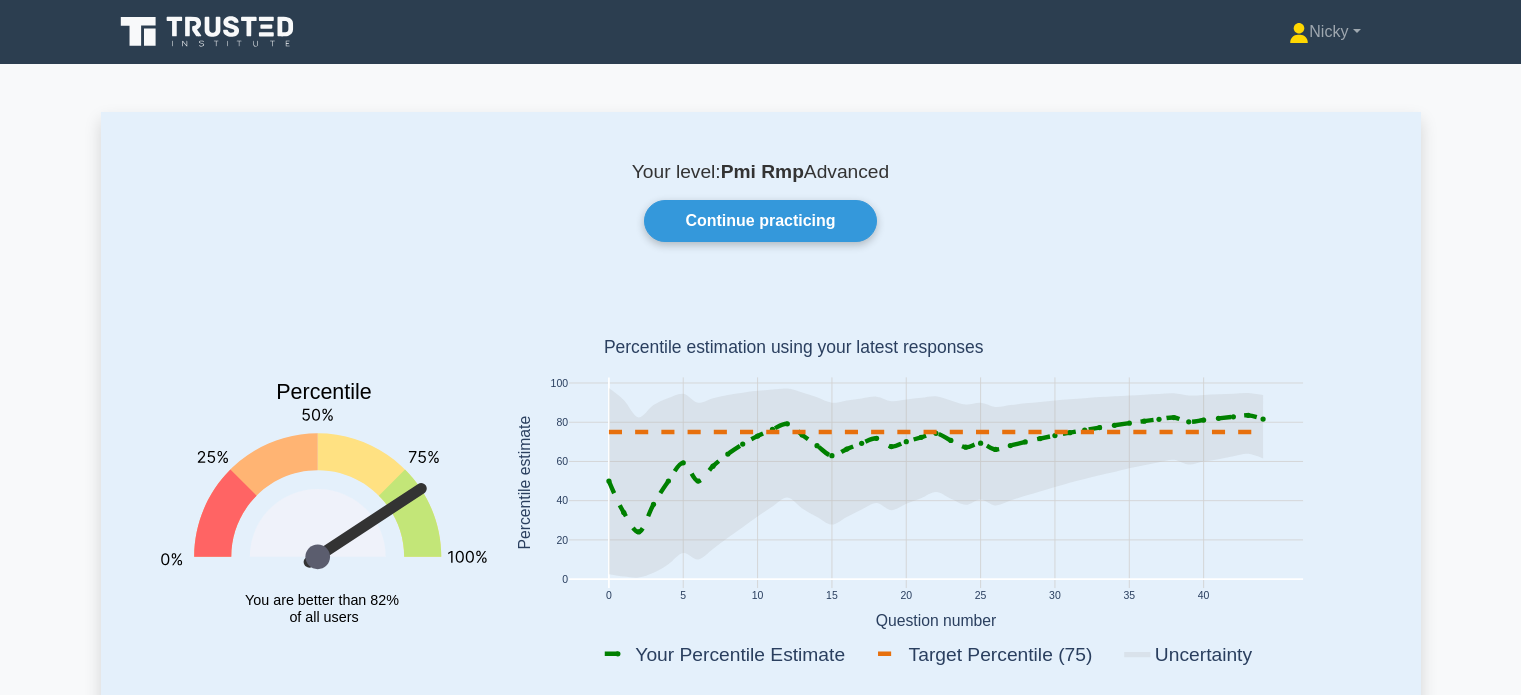 scroll, scrollTop: 0, scrollLeft: 0, axis: both 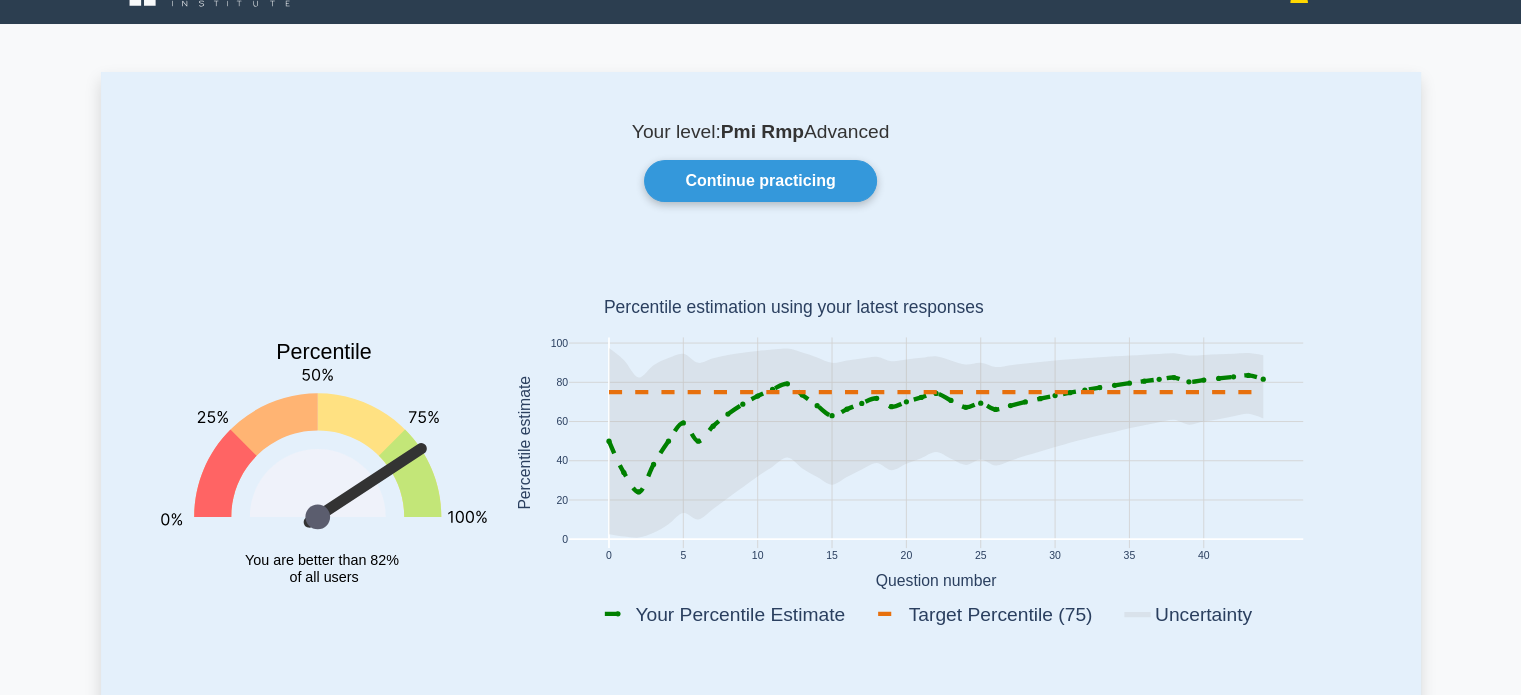 click on "Your level:
Pmi Rmp  Advanced
Continue practicing
Percentile
You are better than 82%
of all  users
0 5 10 15 20 25 30 35 40 0 20 40 60 80 100" at bounding box center (760, 4710) 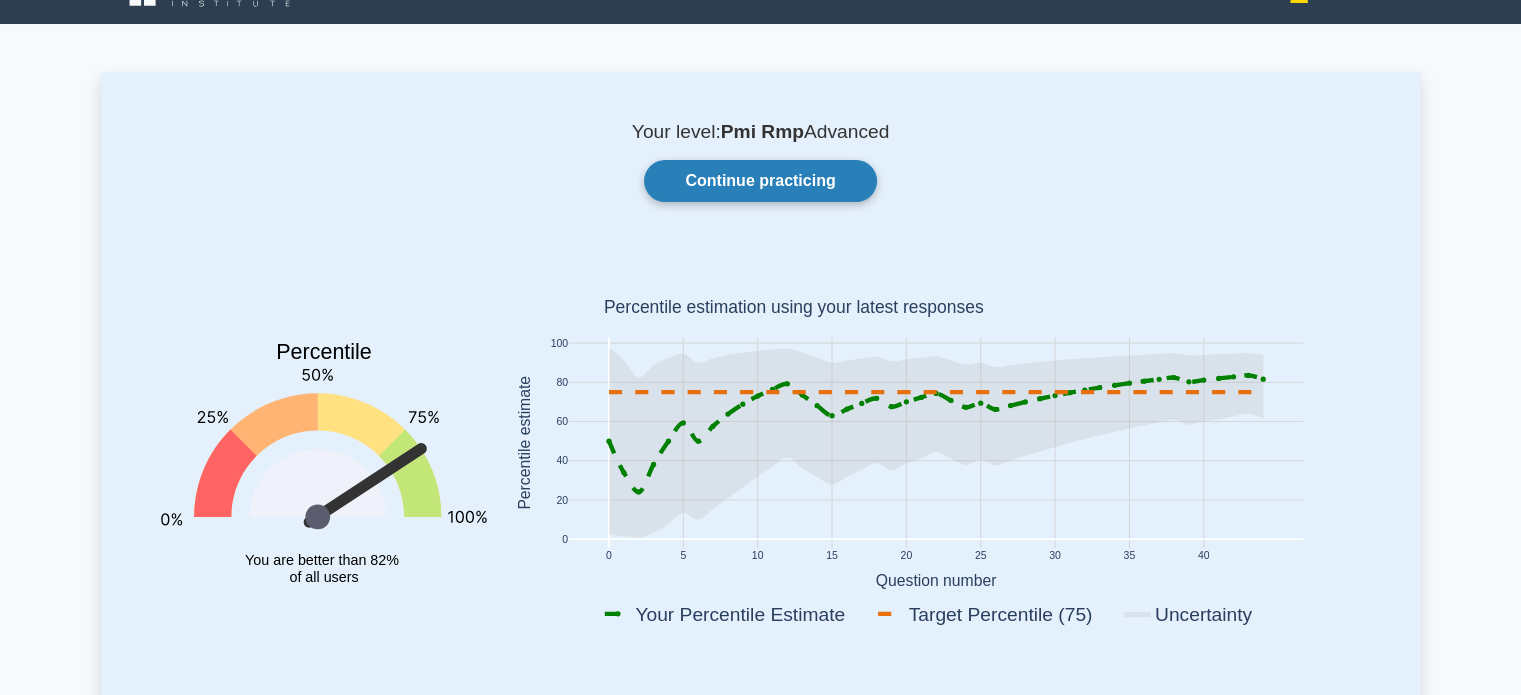 click on "Continue practicing" at bounding box center (760, 181) 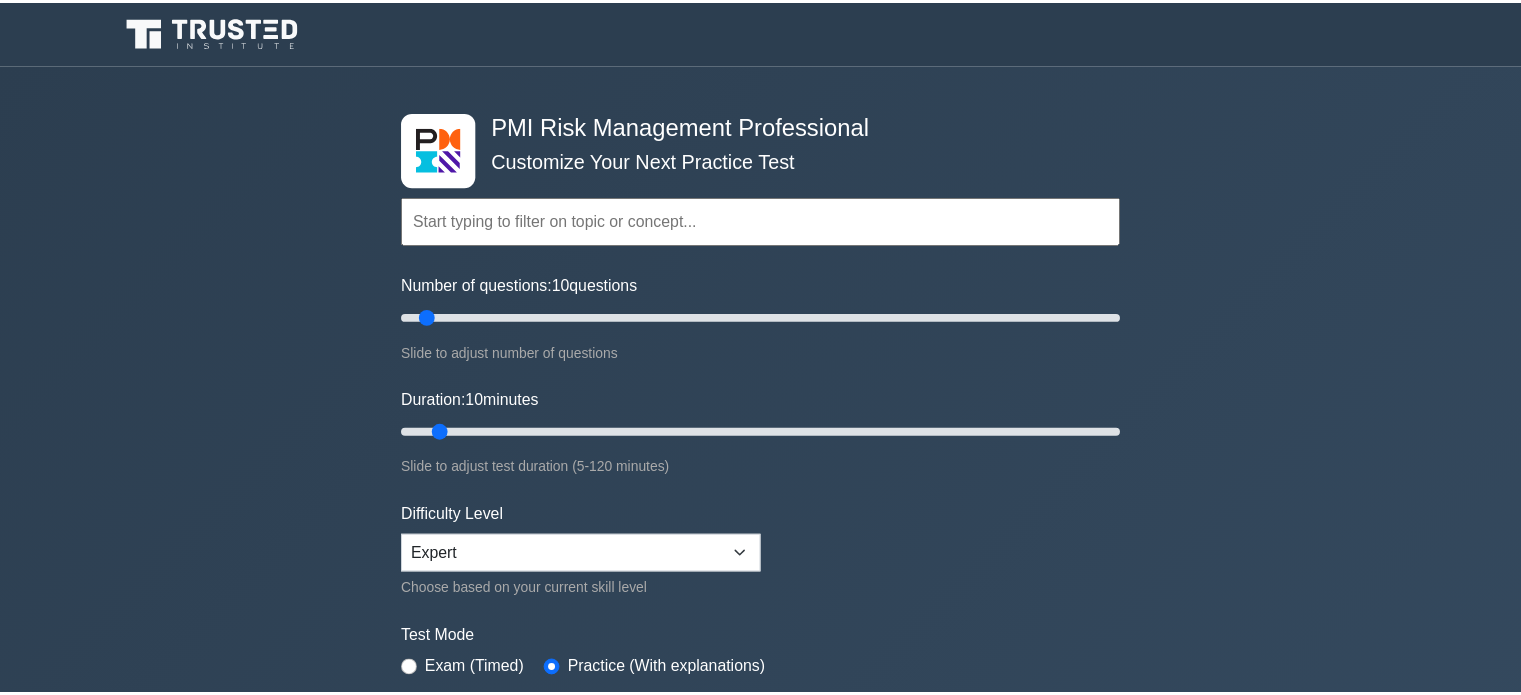 scroll, scrollTop: 0, scrollLeft: 0, axis: both 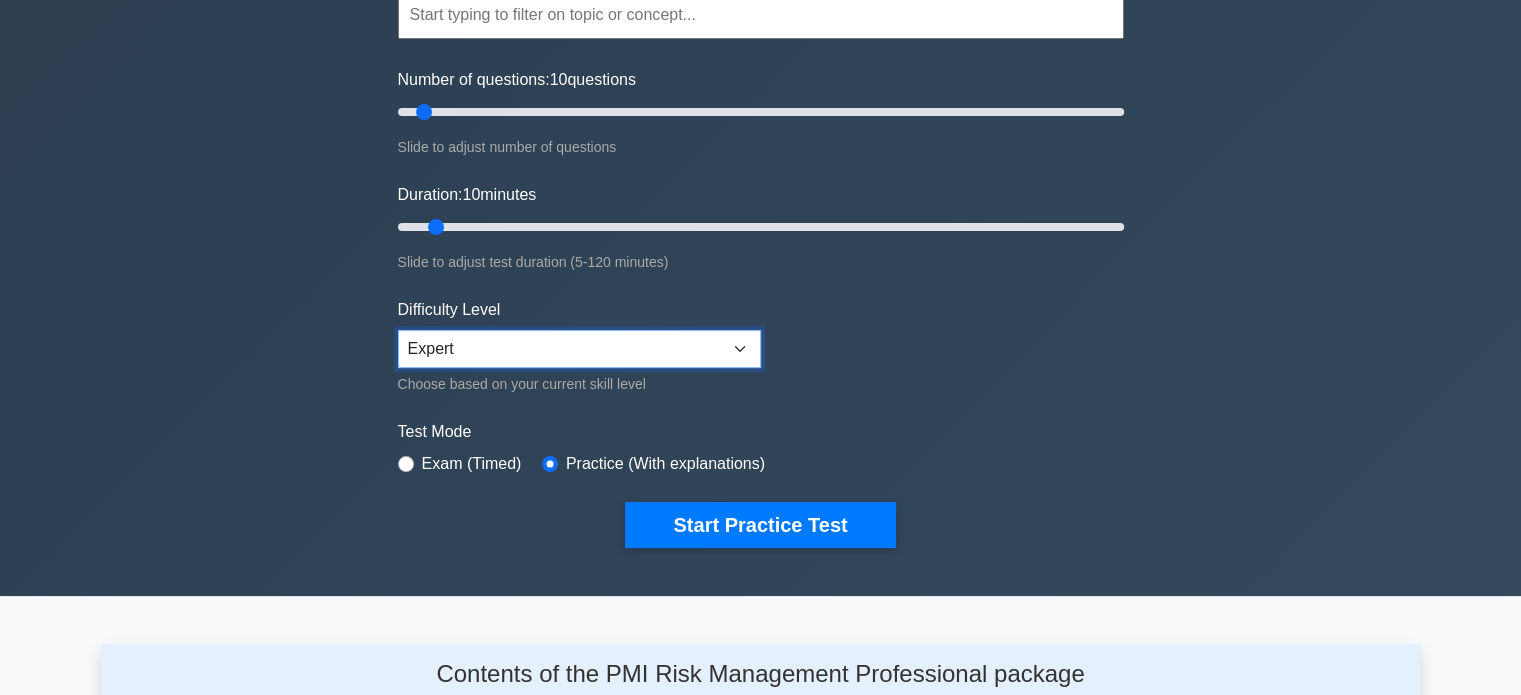 click on "Beginner
Intermediate
Expert" at bounding box center [579, 349] 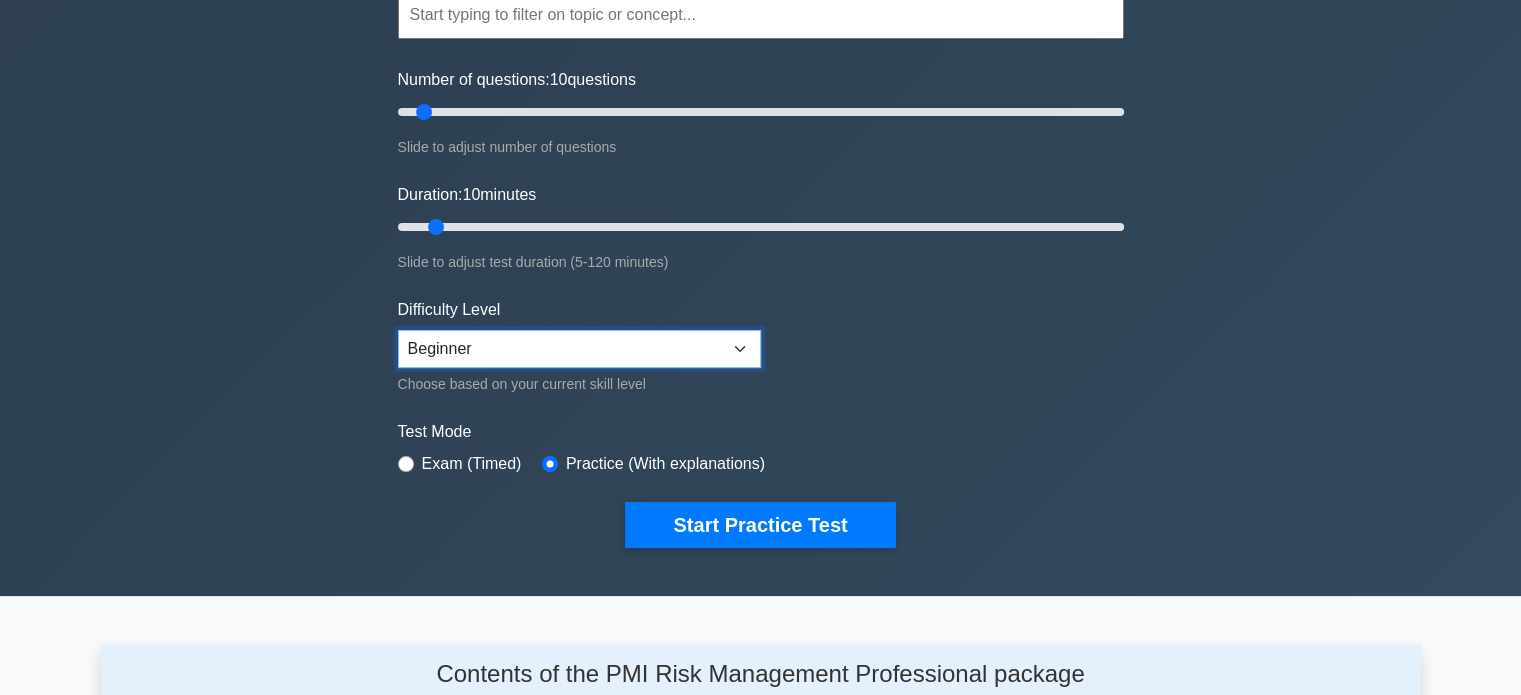 click on "Beginner
Intermediate
Expert" at bounding box center (579, 349) 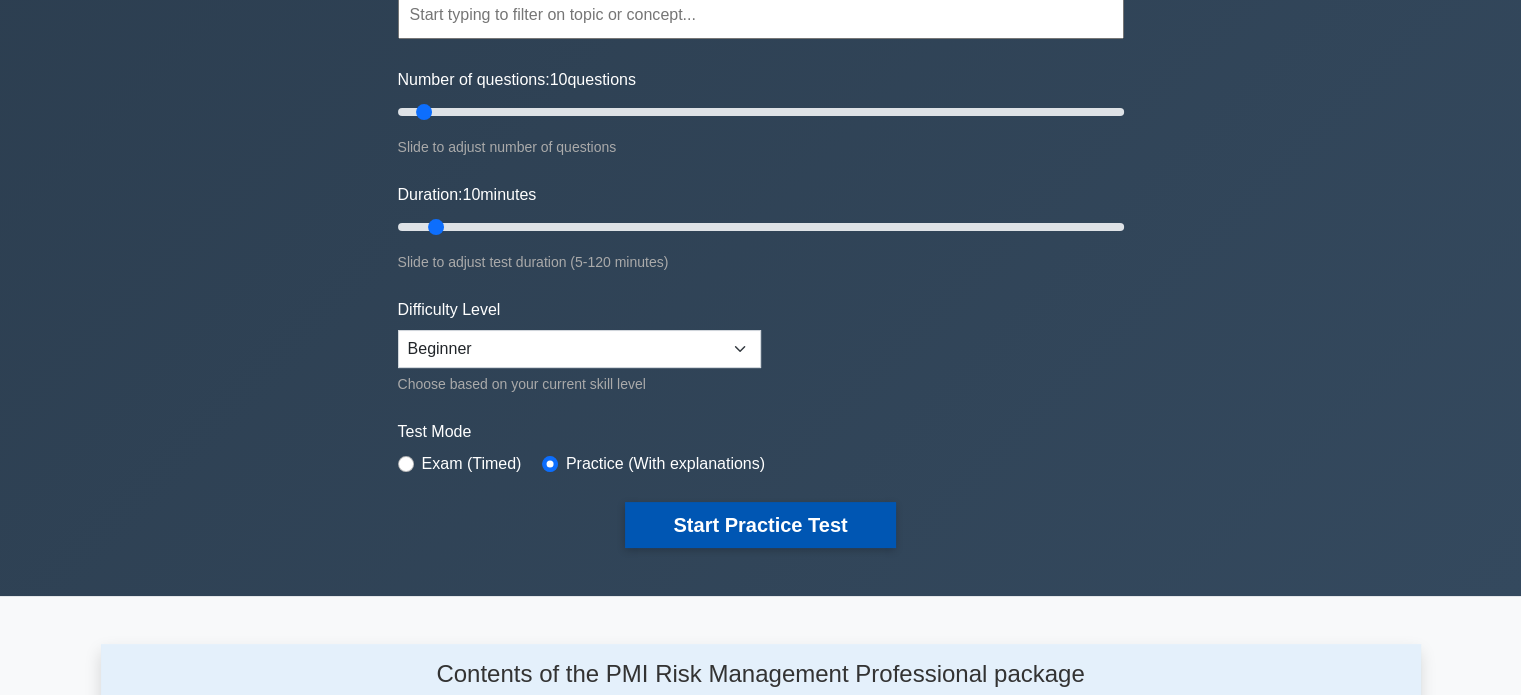click on "Start Practice Test" at bounding box center (760, 525) 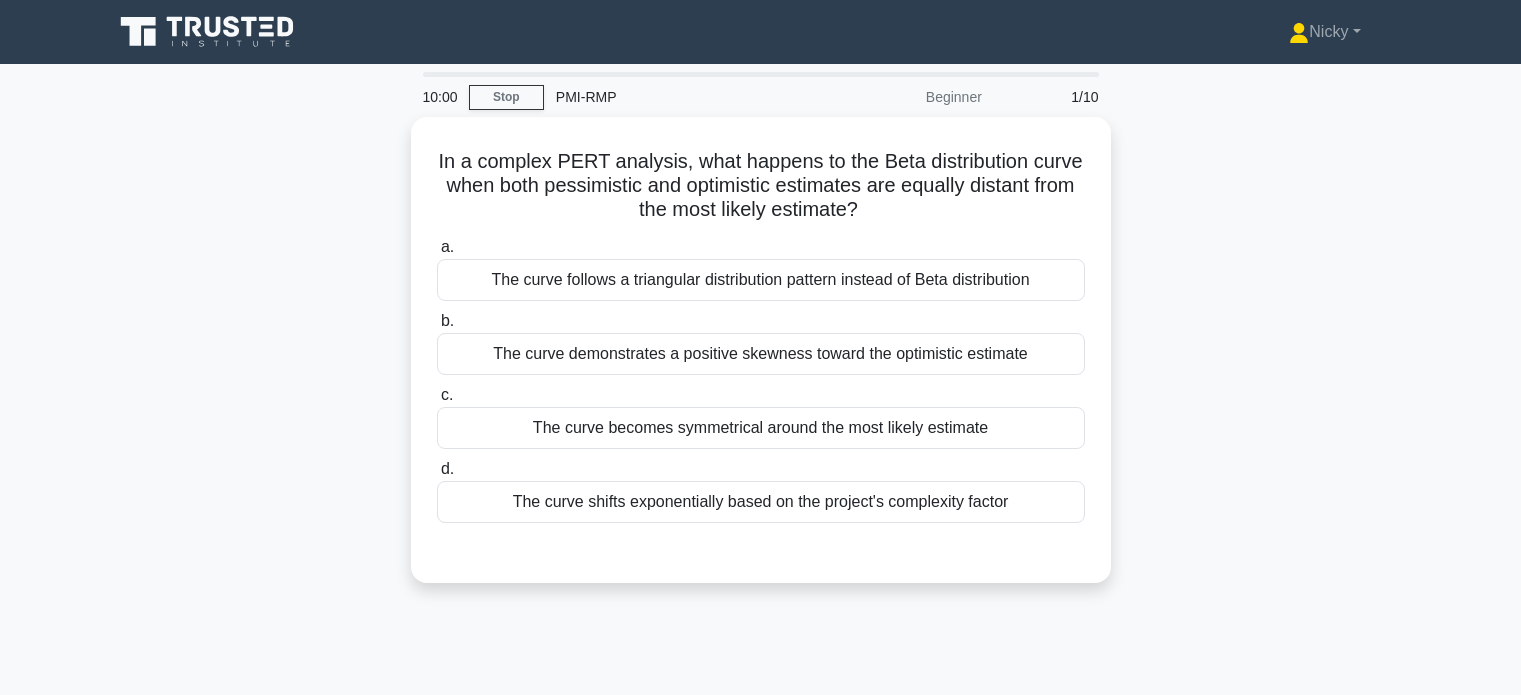 scroll, scrollTop: 0, scrollLeft: 0, axis: both 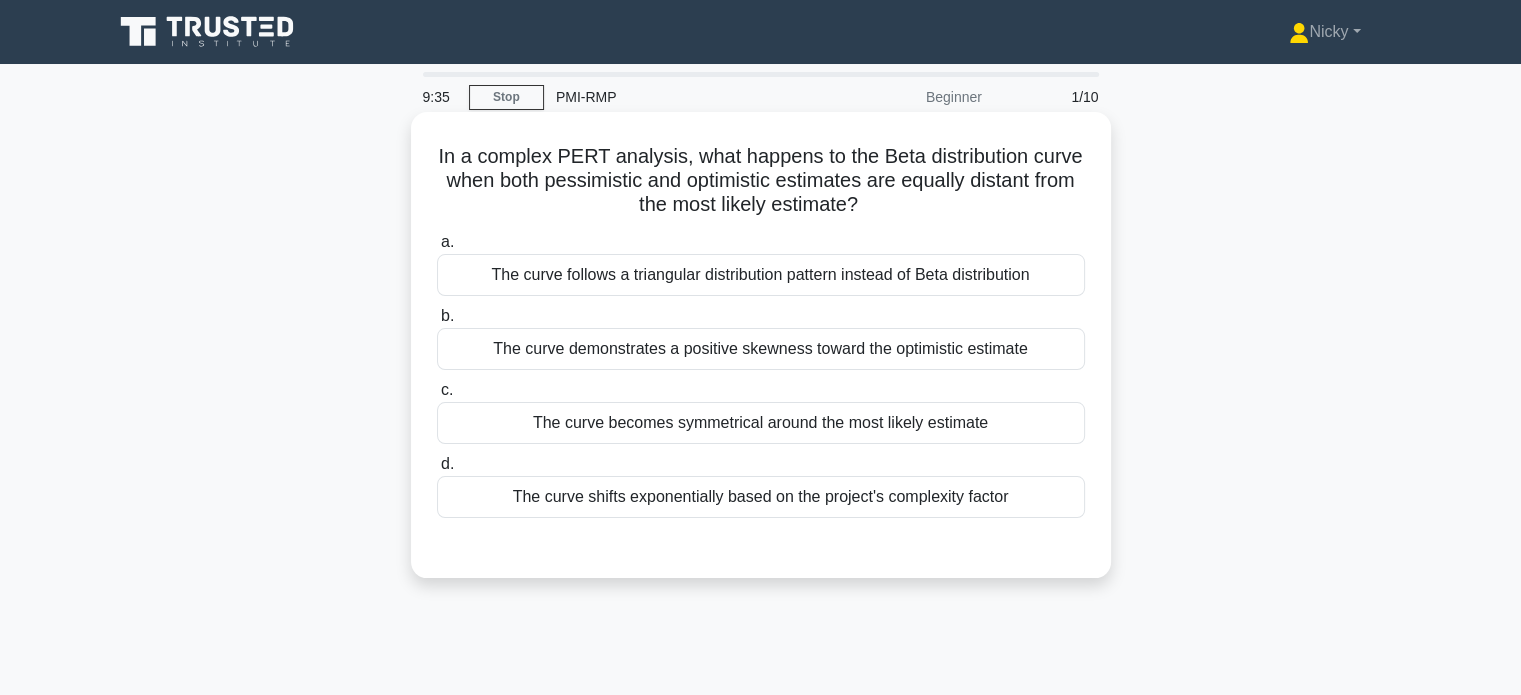 click on "The curve becomes symmetrical around the most likely estimate" at bounding box center [761, 423] 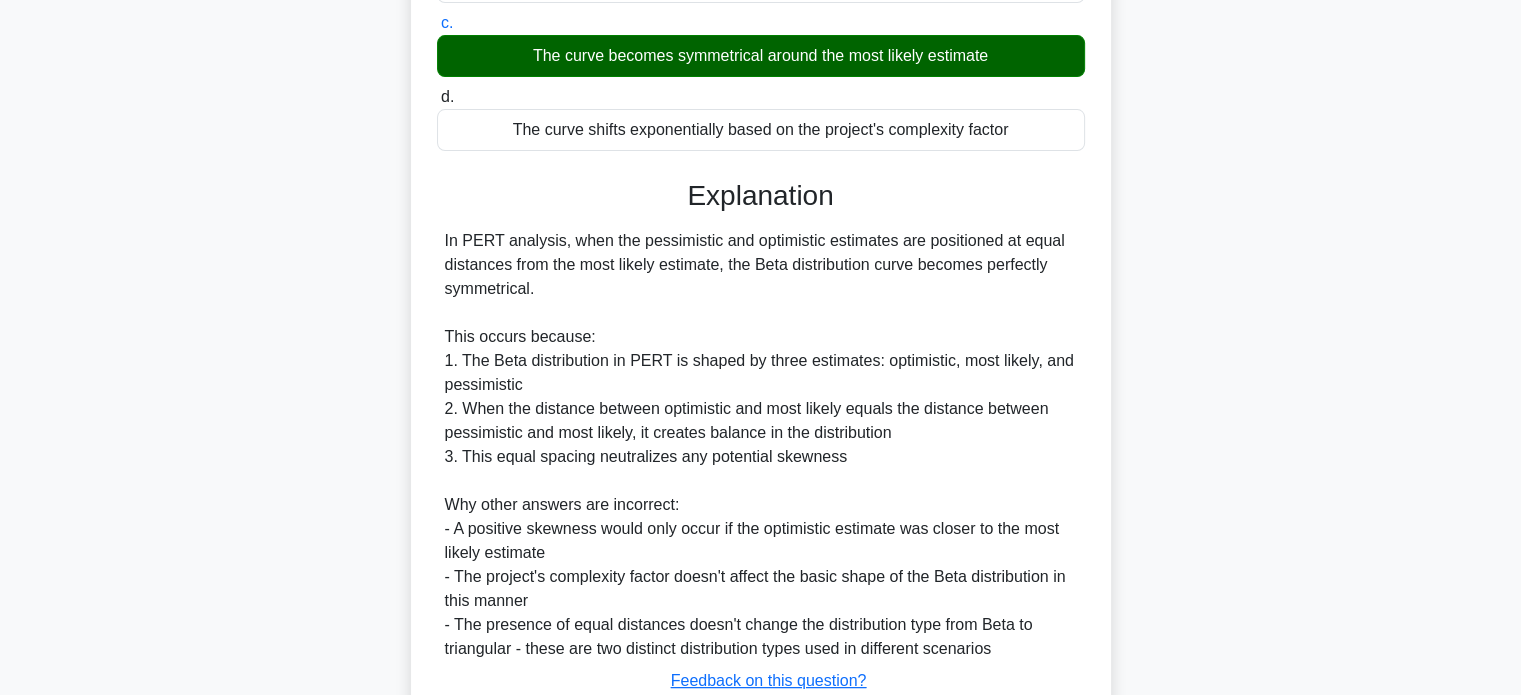 scroll, scrollTop: 512, scrollLeft: 0, axis: vertical 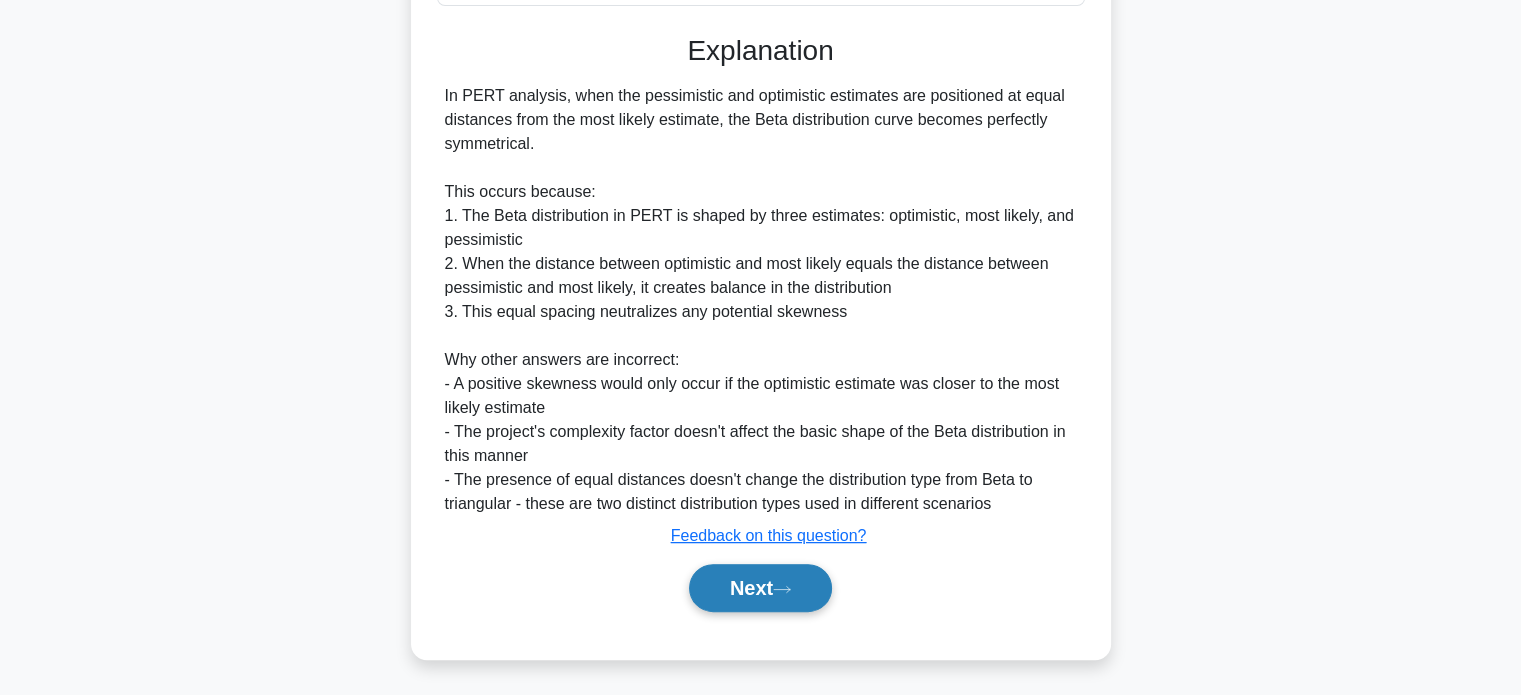 click on "Next" at bounding box center [760, 588] 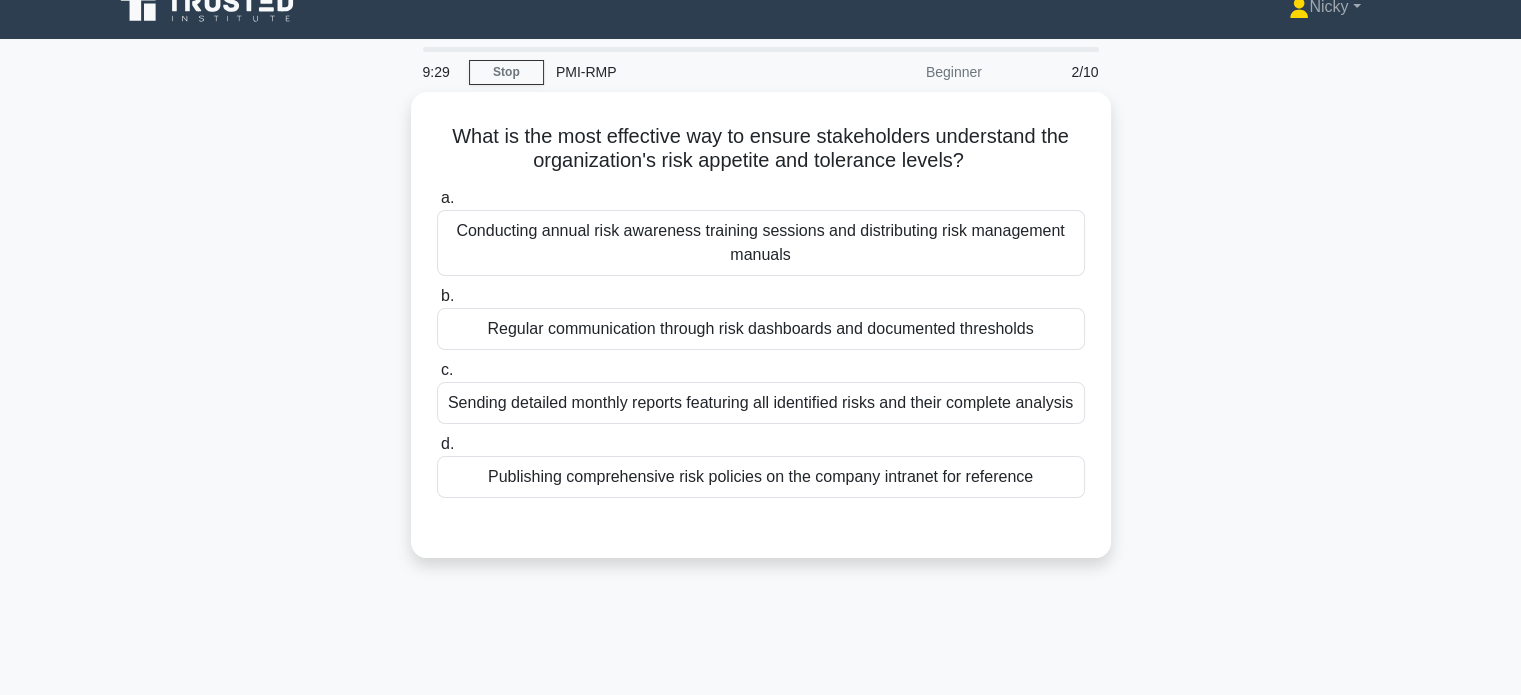 scroll, scrollTop: 24, scrollLeft: 0, axis: vertical 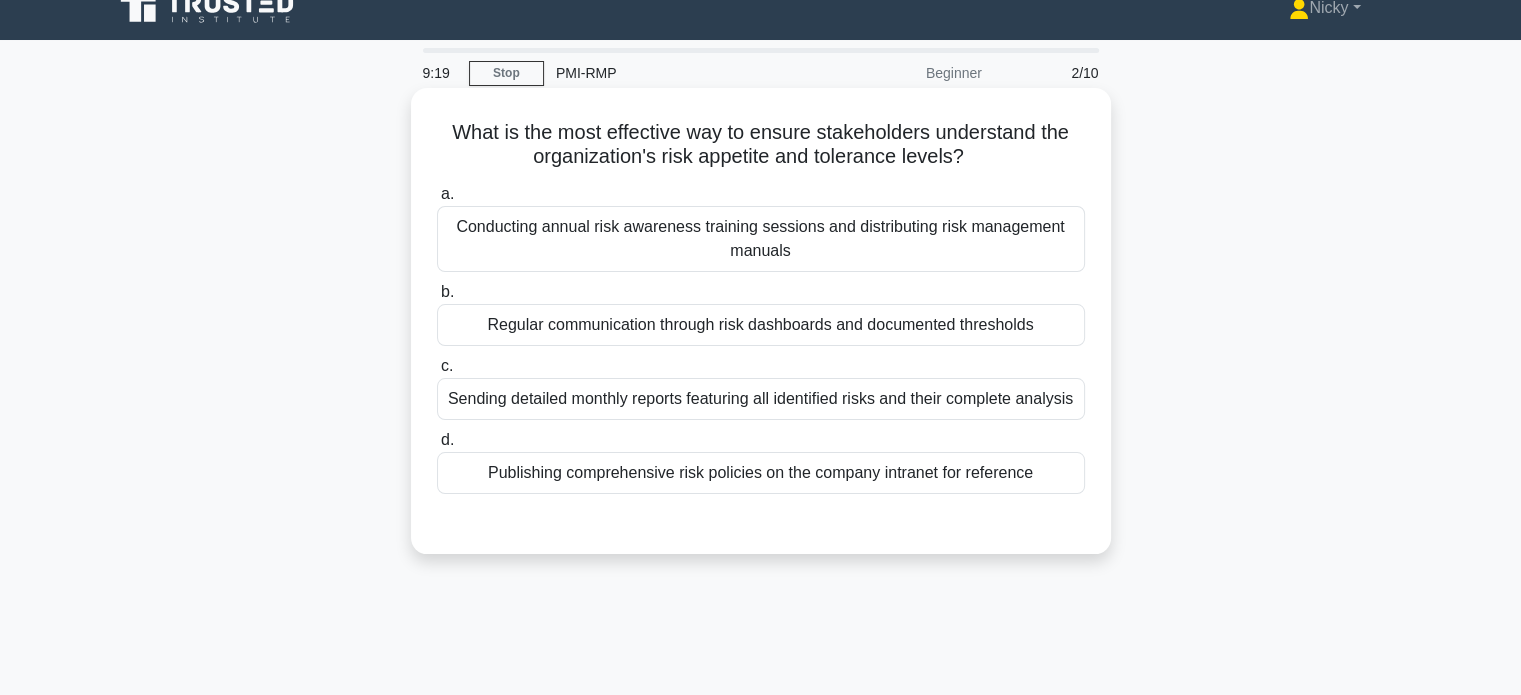 click on "Regular communication through risk dashboards and documented thresholds" at bounding box center [761, 325] 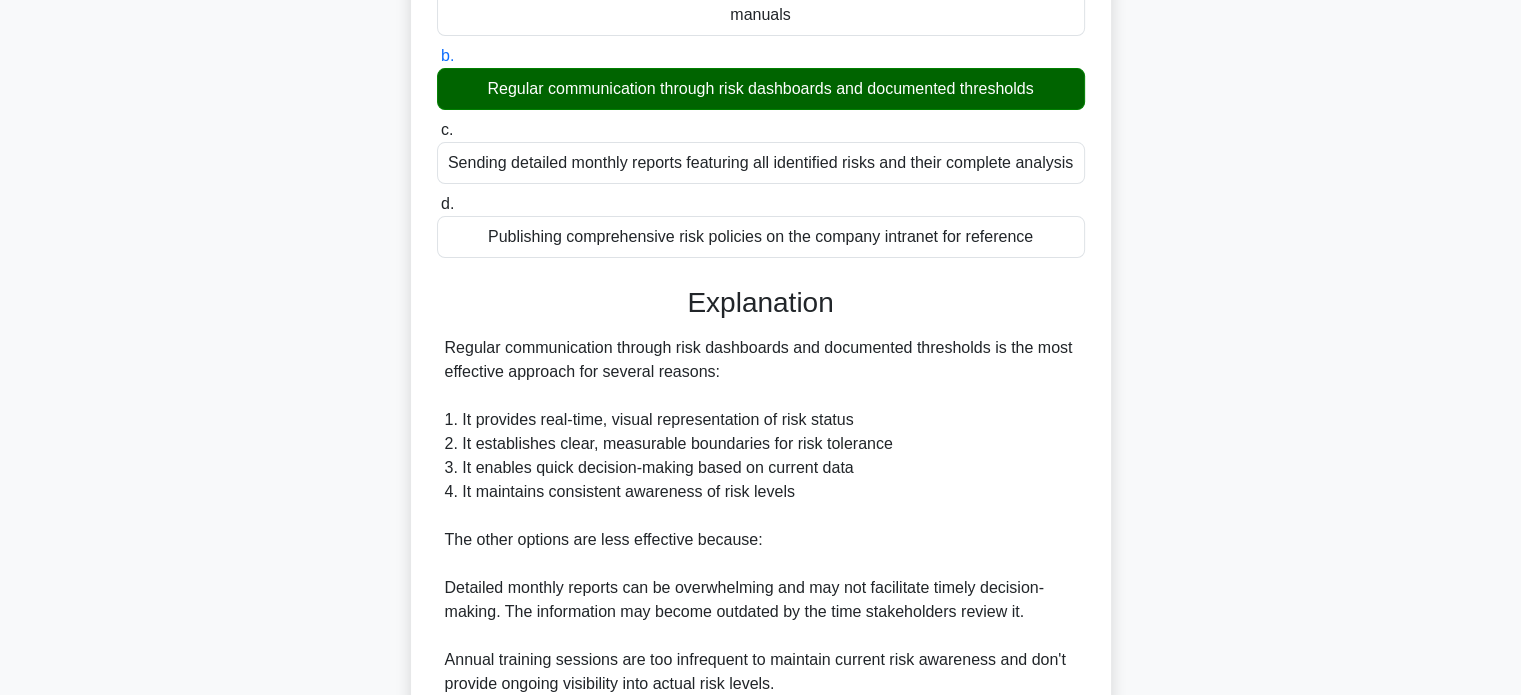 scroll, scrollTop: 536, scrollLeft: 0, axis: vertical 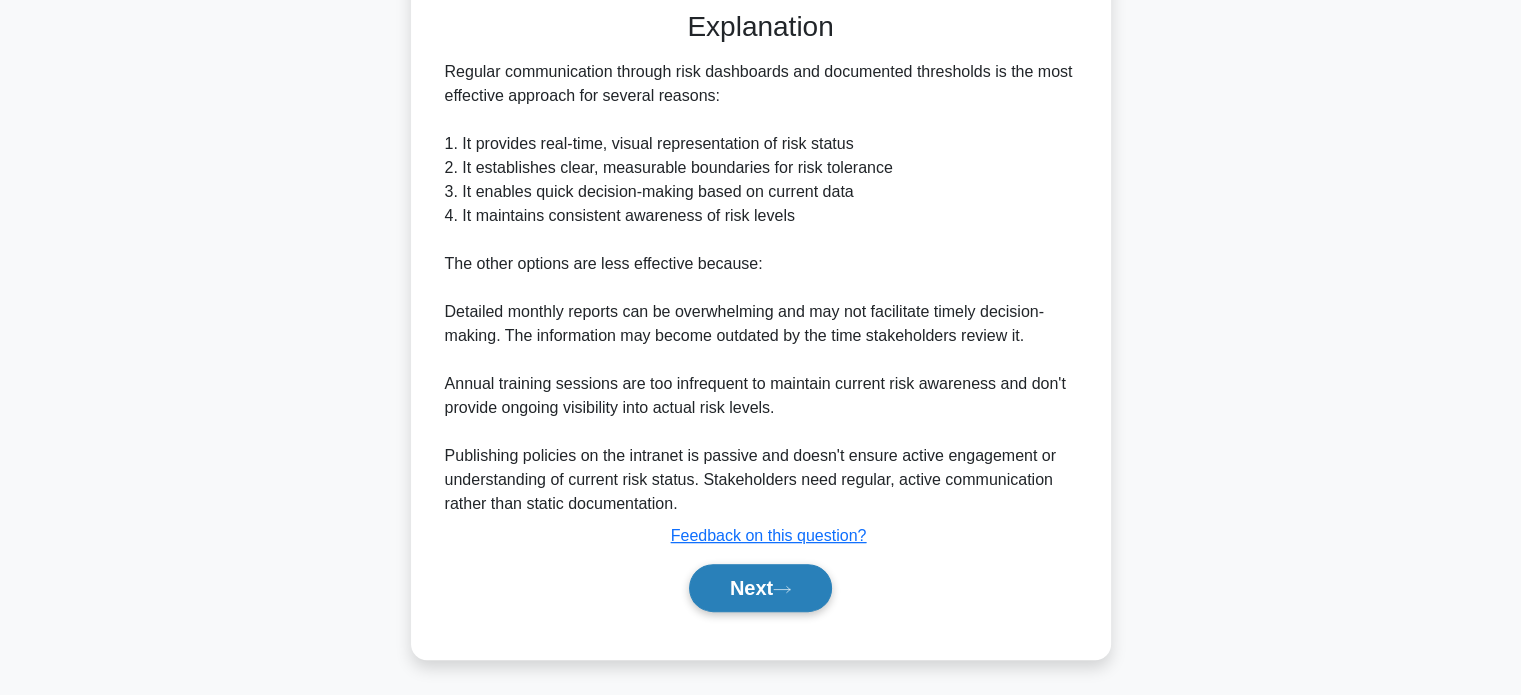 click on "Next" at bounding box center [760, 588] 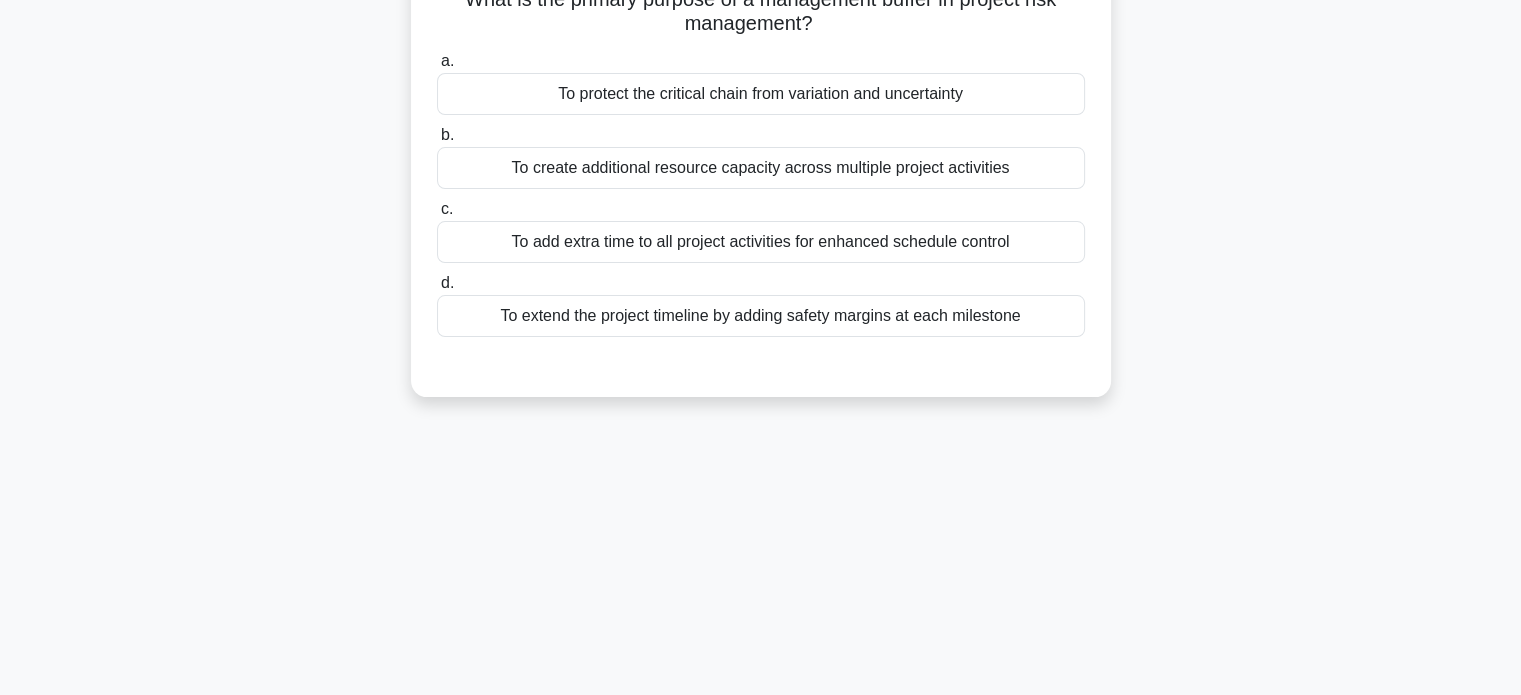 scroll, scrollTop: 104, scrollLeft: 0, axis: vertical 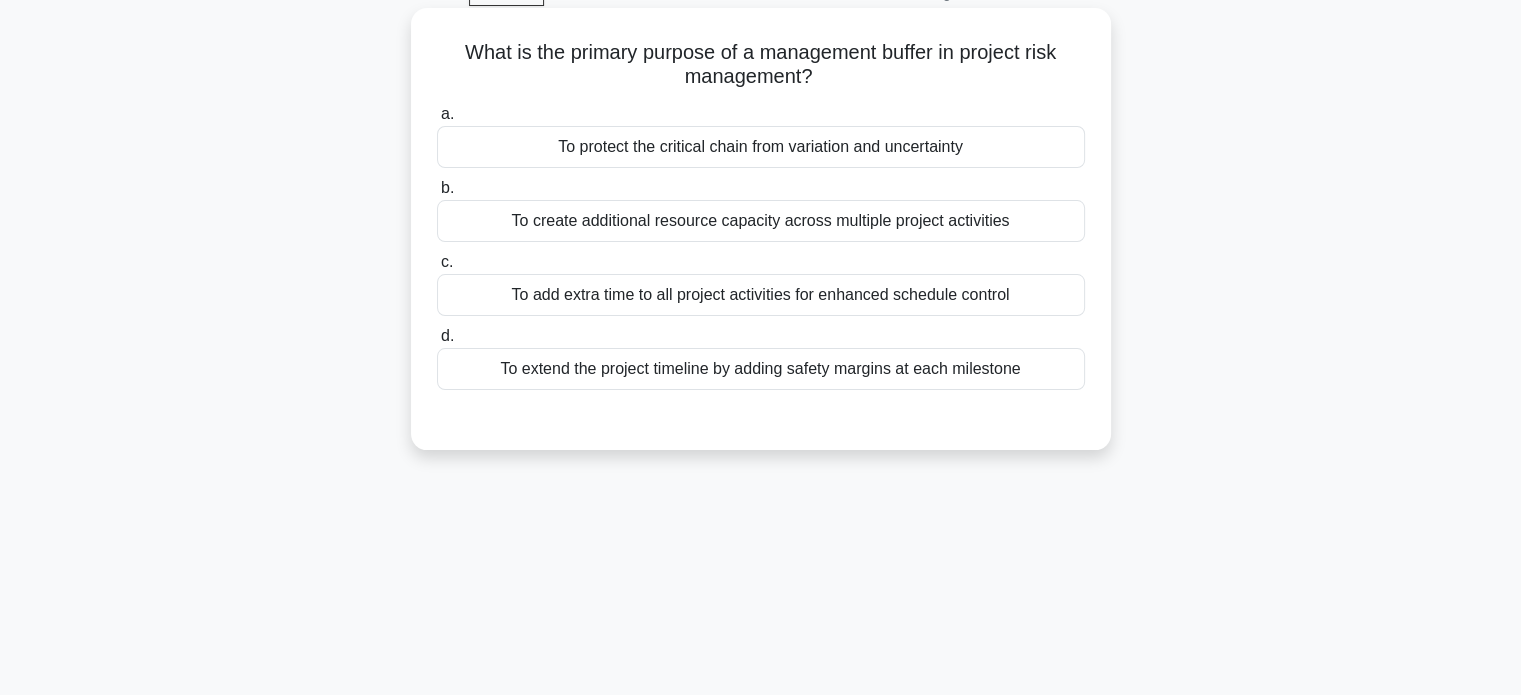 click on "To extend the project timeline by adding safety margins at each milestone" at bounding box center (761, 369) 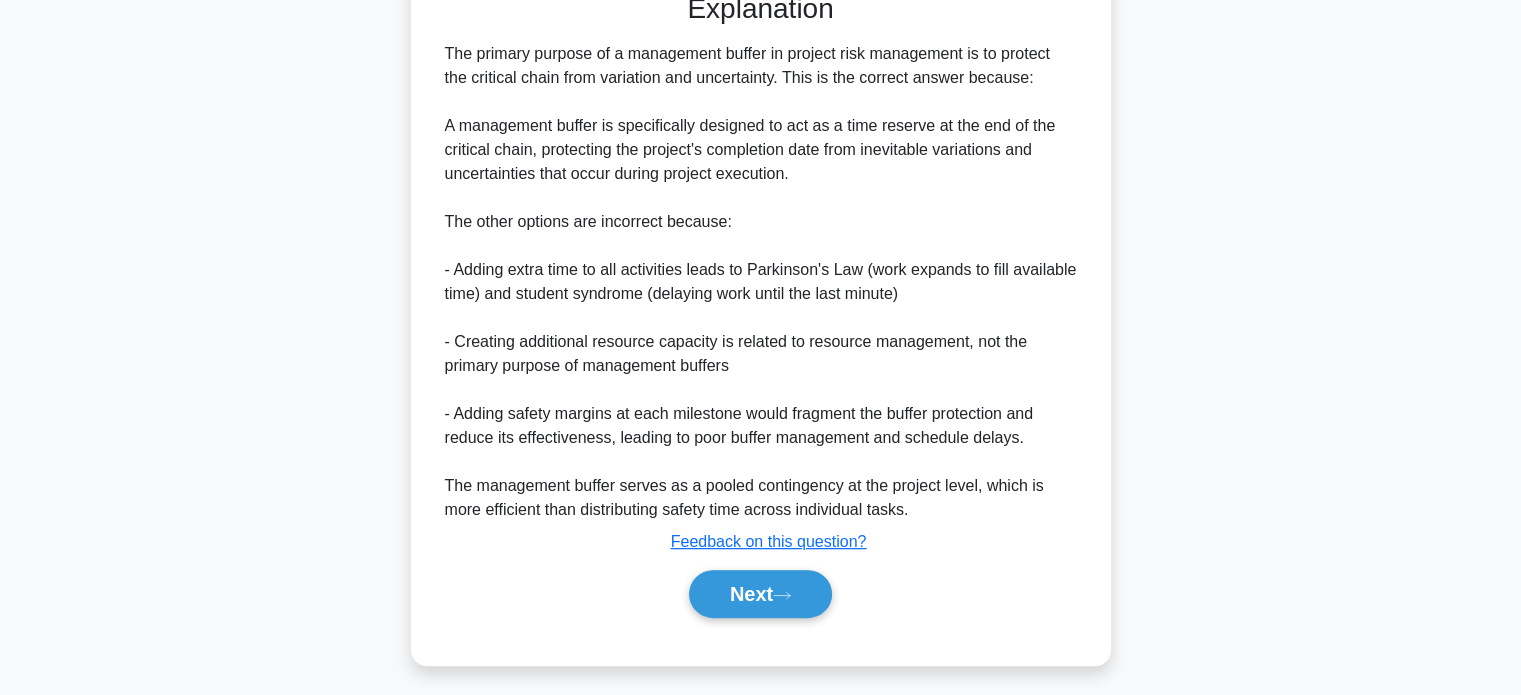 scroll, scrollTop: 536, scrollLeft: 0, axis: vertical 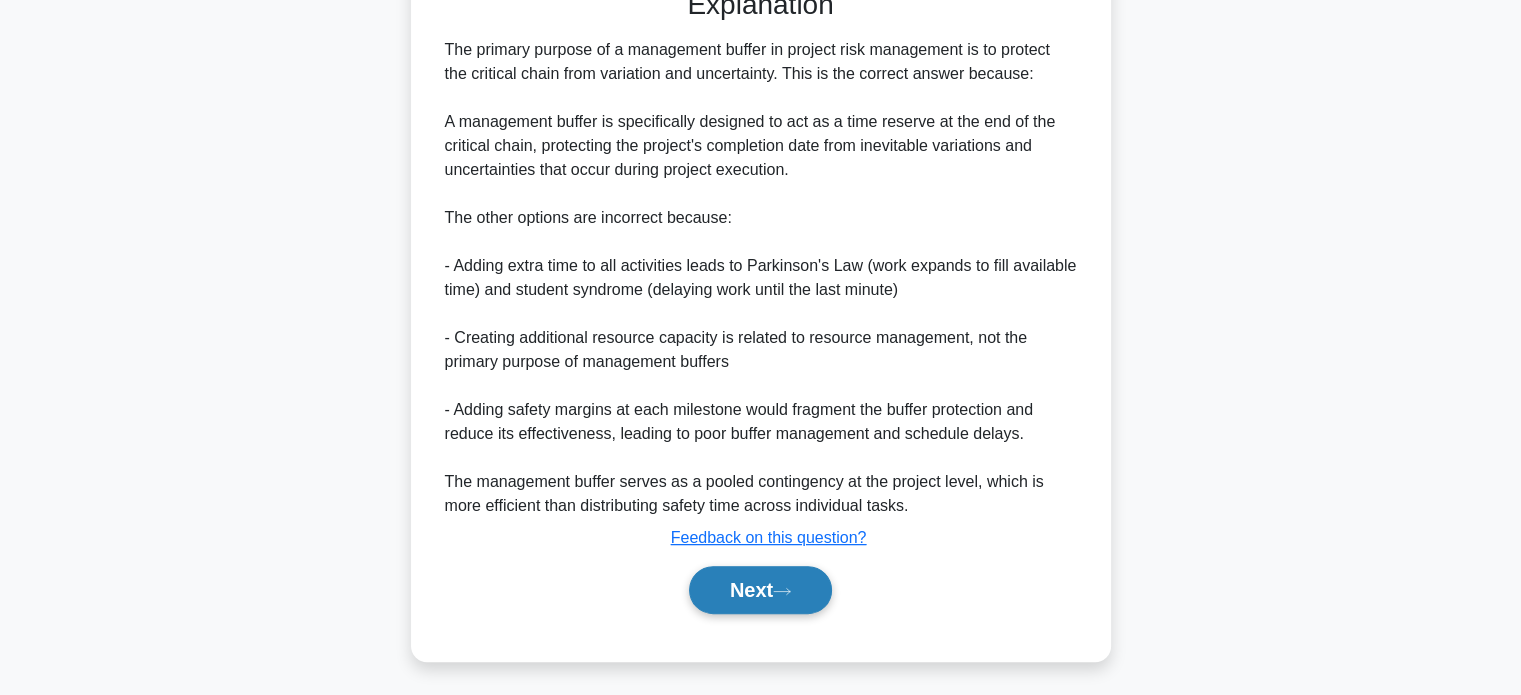 click on "Next" at bounding box center (760, 590) 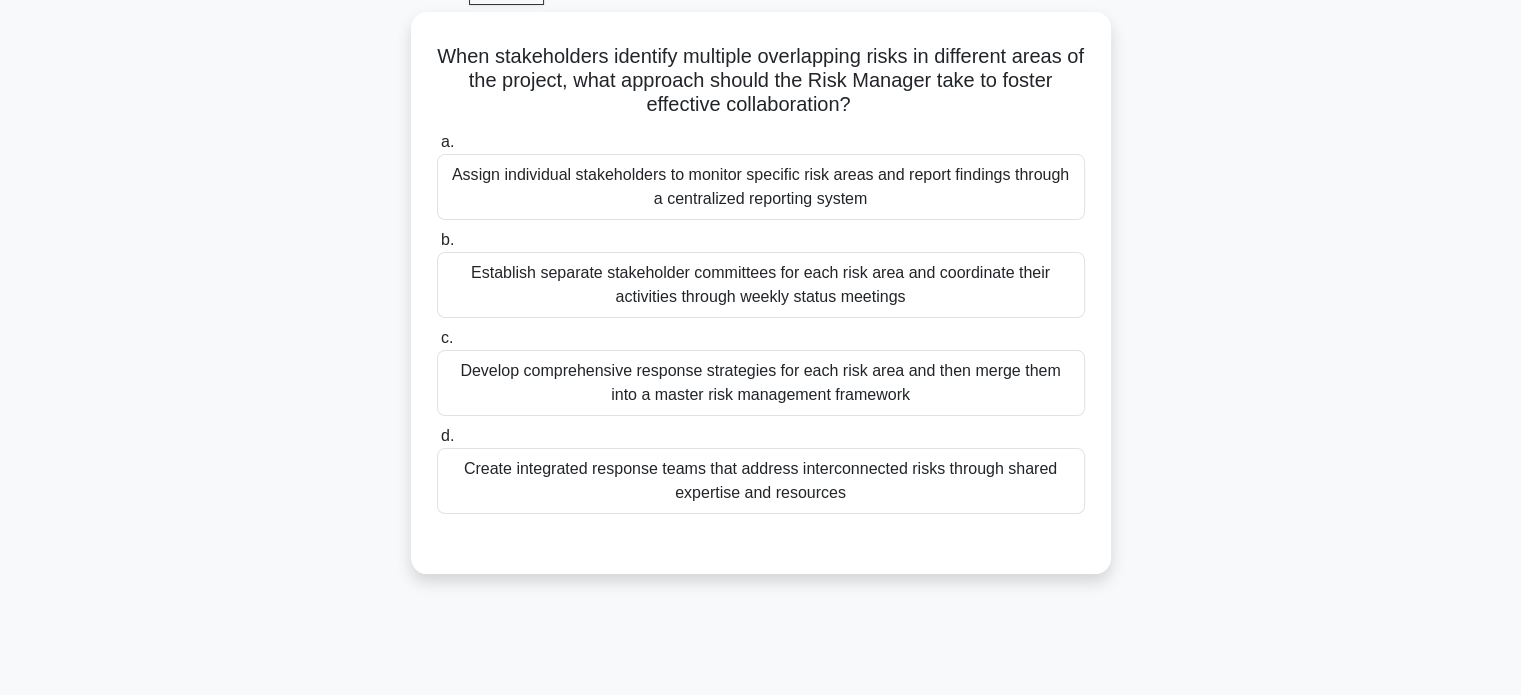 scroll, scrollTop: 104, scrollLeft: 0, axis: vertical 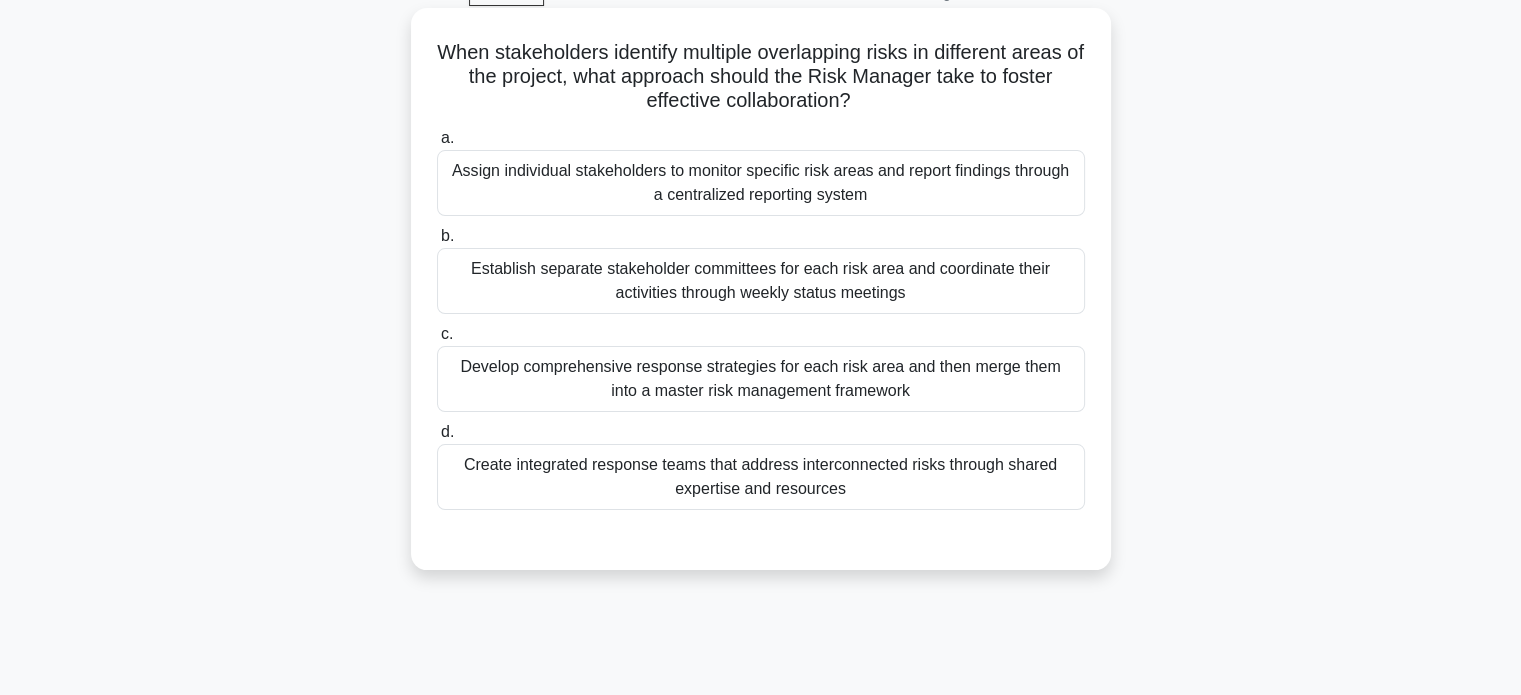 click on "Create integrated response teams that address interconnected risks through shared expertise and resources" at bounding box center (761, 477) 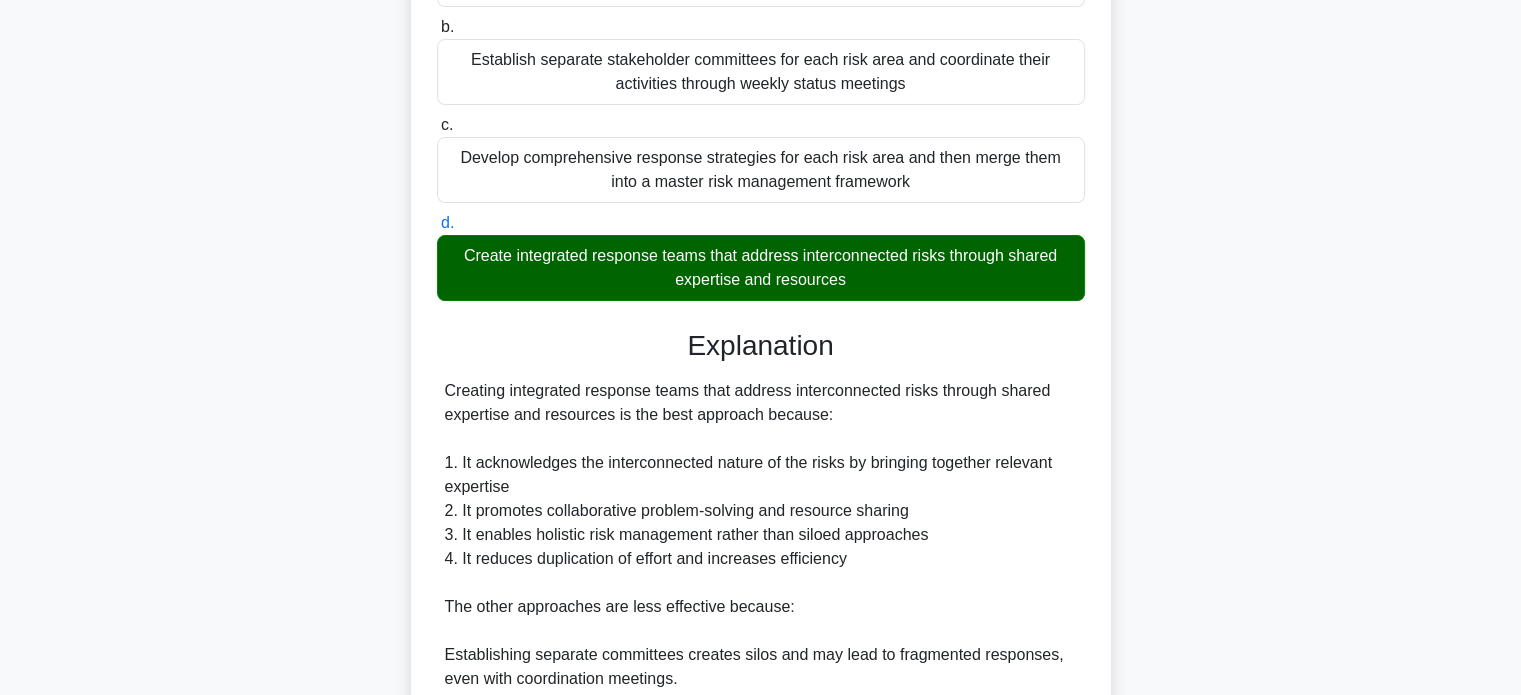 scroll, scrollTop: 632, scrollLeft: 0, axis: vertical 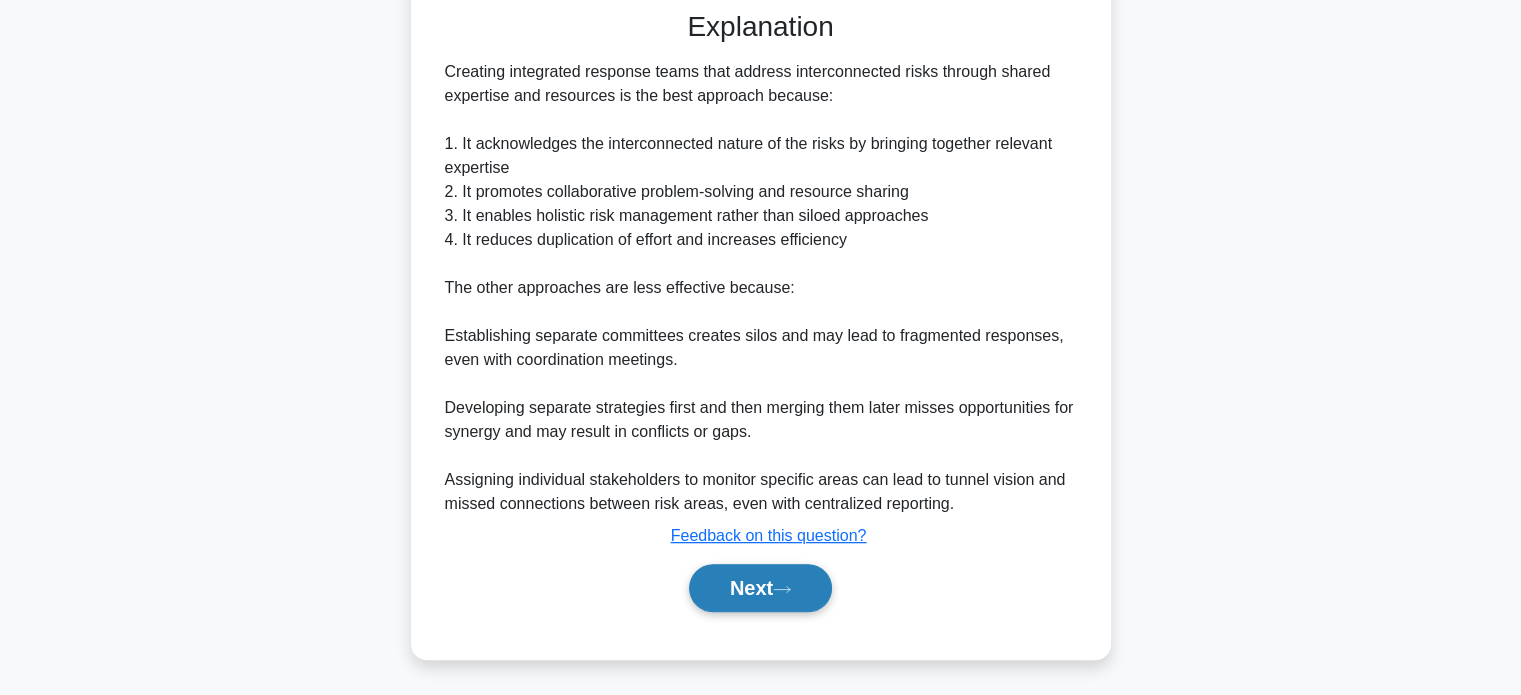 click on "Next" at bounding box center [760, 588] 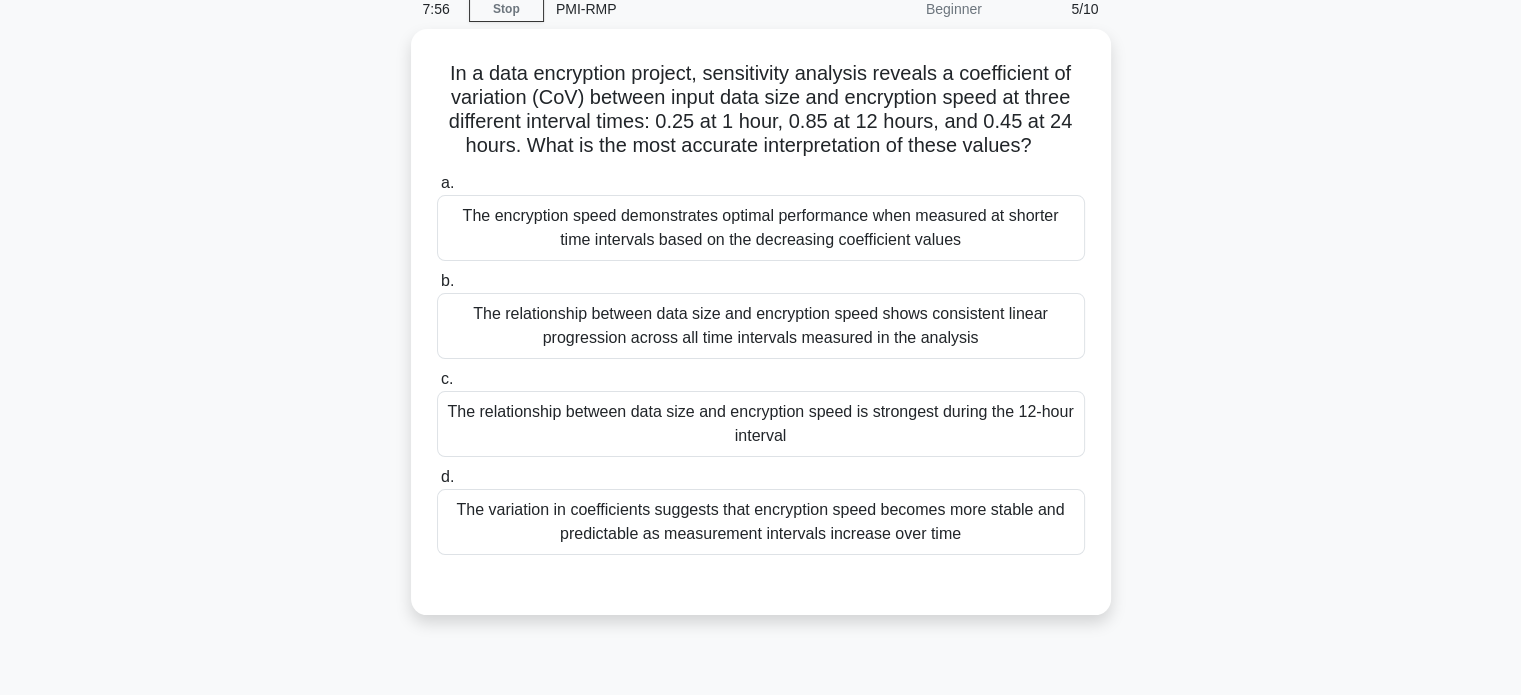 scroll, scrollTop: 85, scrollLeft: 0, axis: vertical 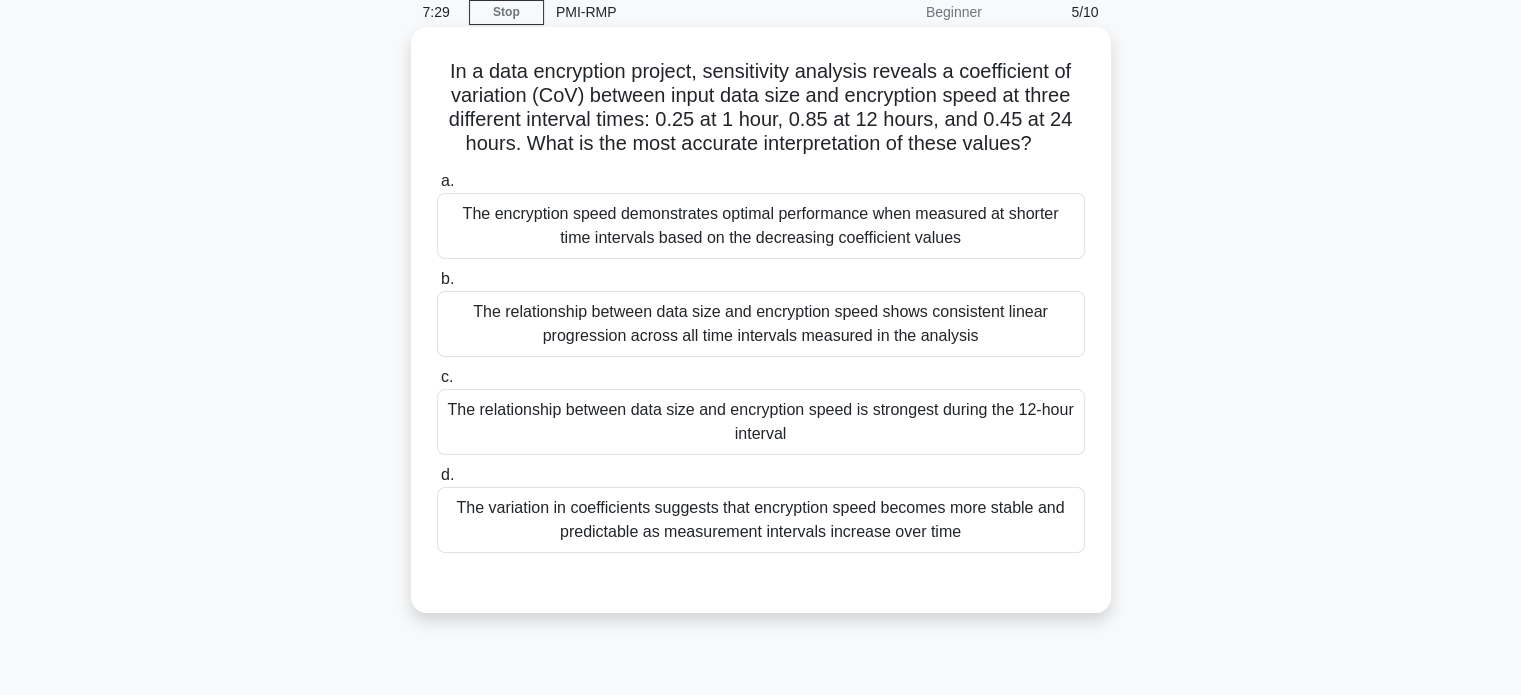 click on "The relationship between data size and encryption speed is strongest during the 12-hour interval" at bounding box center (761, 422) 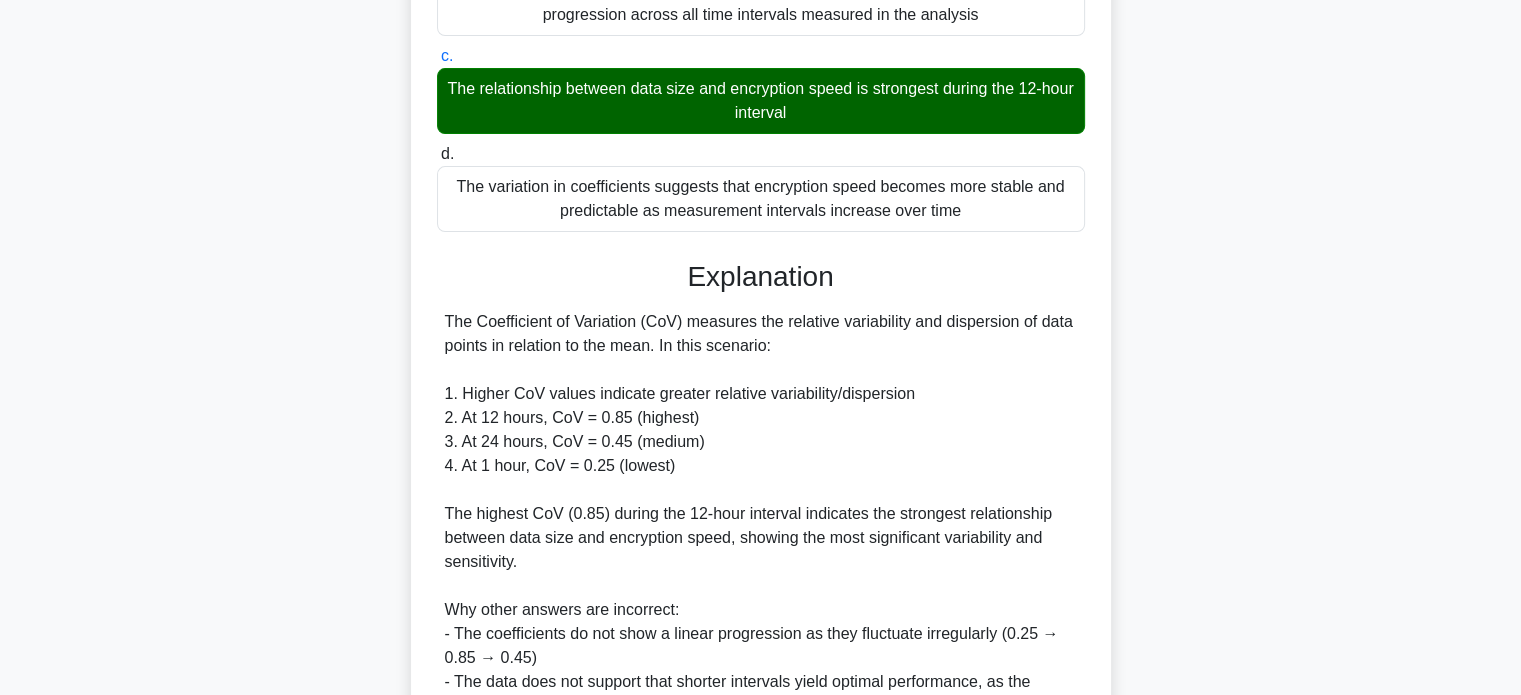 scroll, scrollTop: 656, scrollLeft: 0, axis: vertical 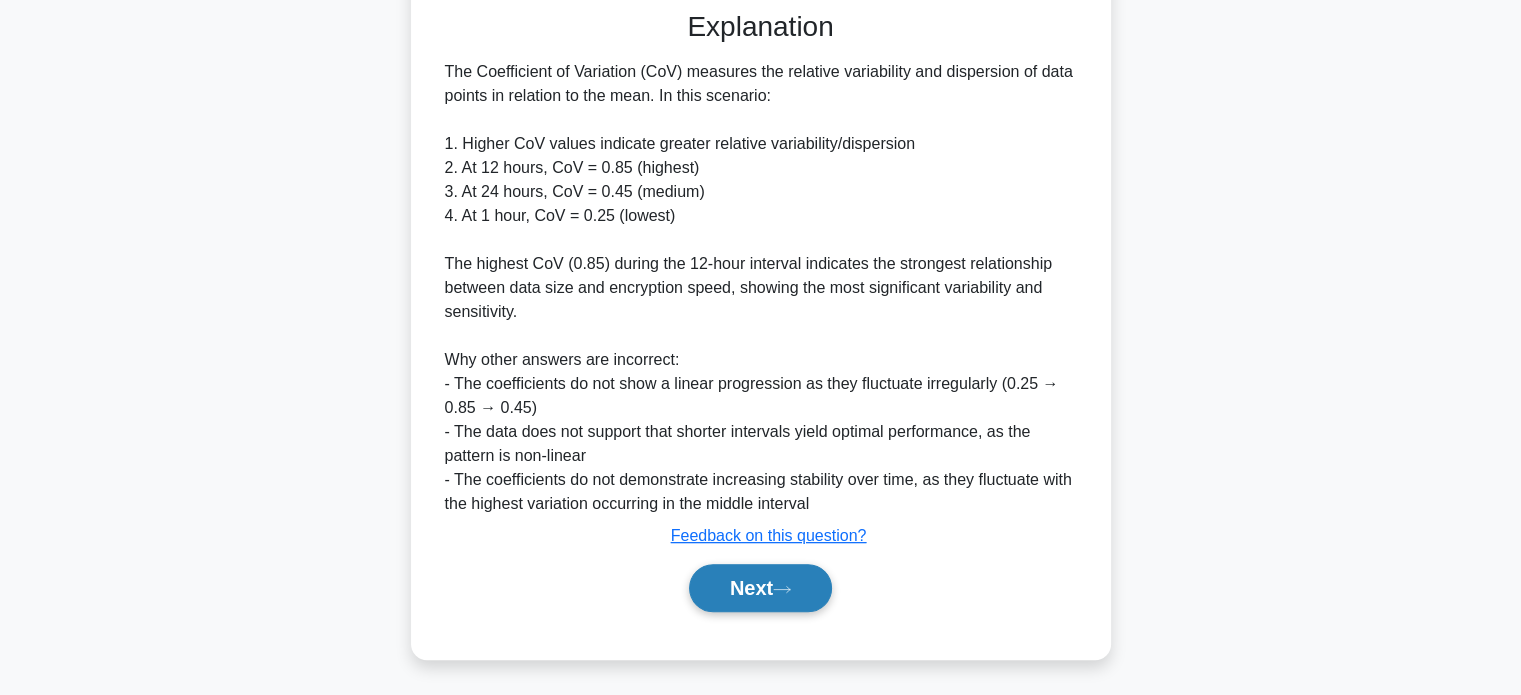 click on "Next" at bounding box center [760, 588] 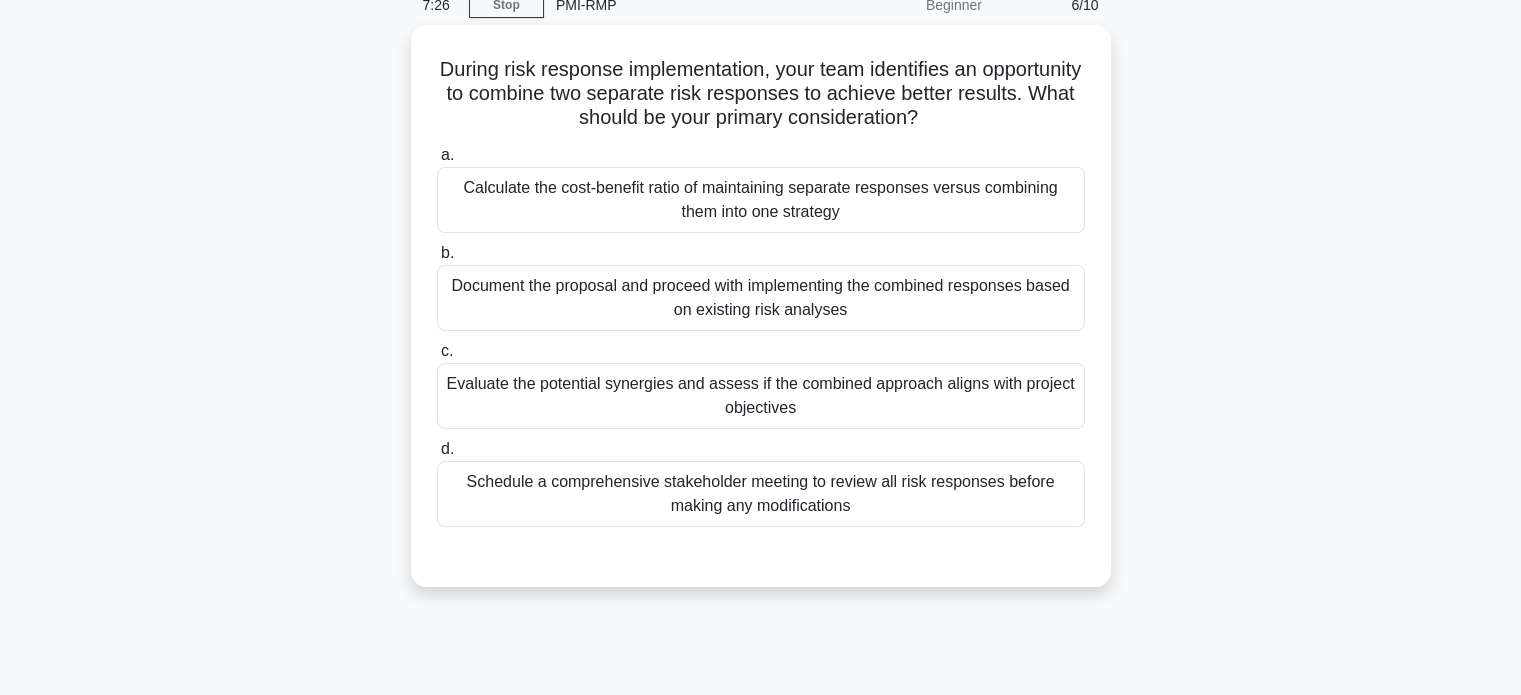 scroll, scrollTop: 86, scrollLeft: 0, axis: vertical 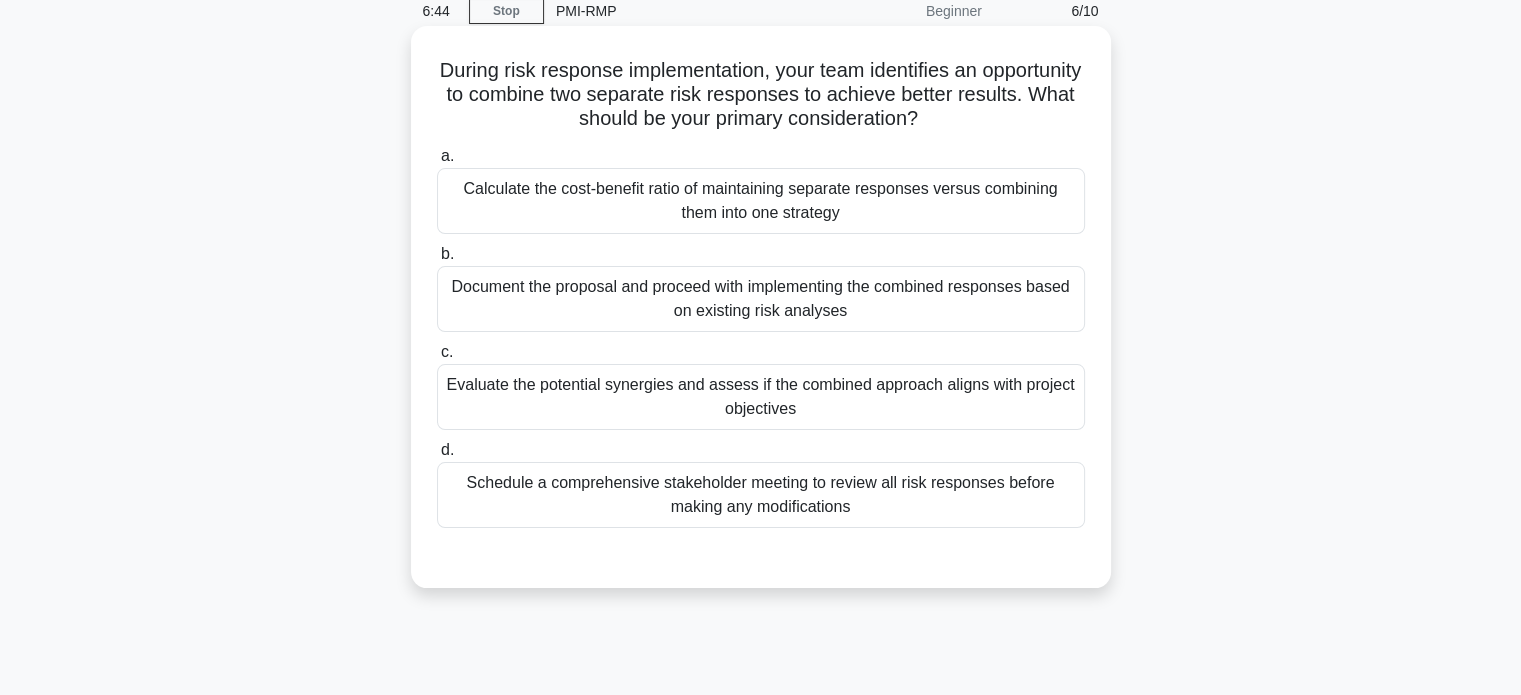 click on "Evaluate the potential synergies and assess if the combined approach aligns with project objectives" at bounding box center (761, 397) 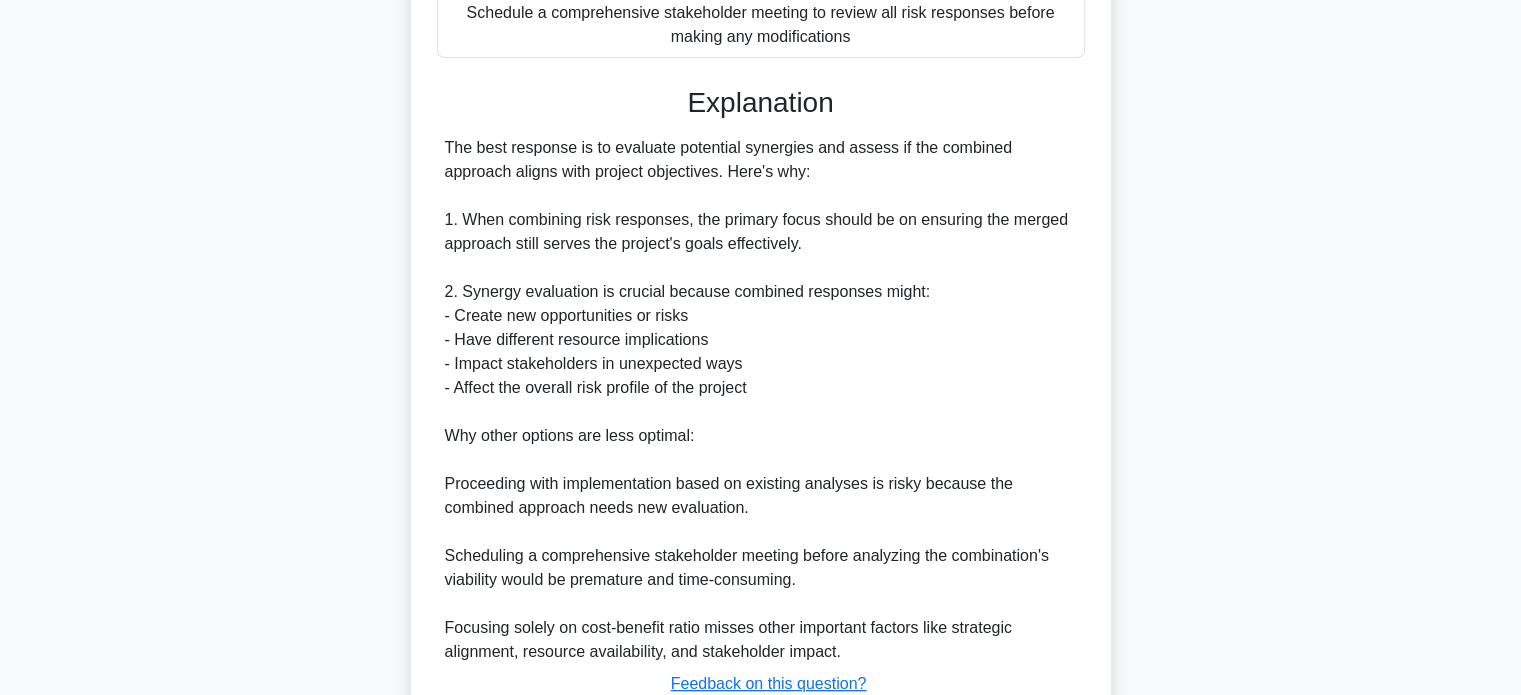 scroll, scrollTop: 704, scrollLeft: 0, axis: vertical 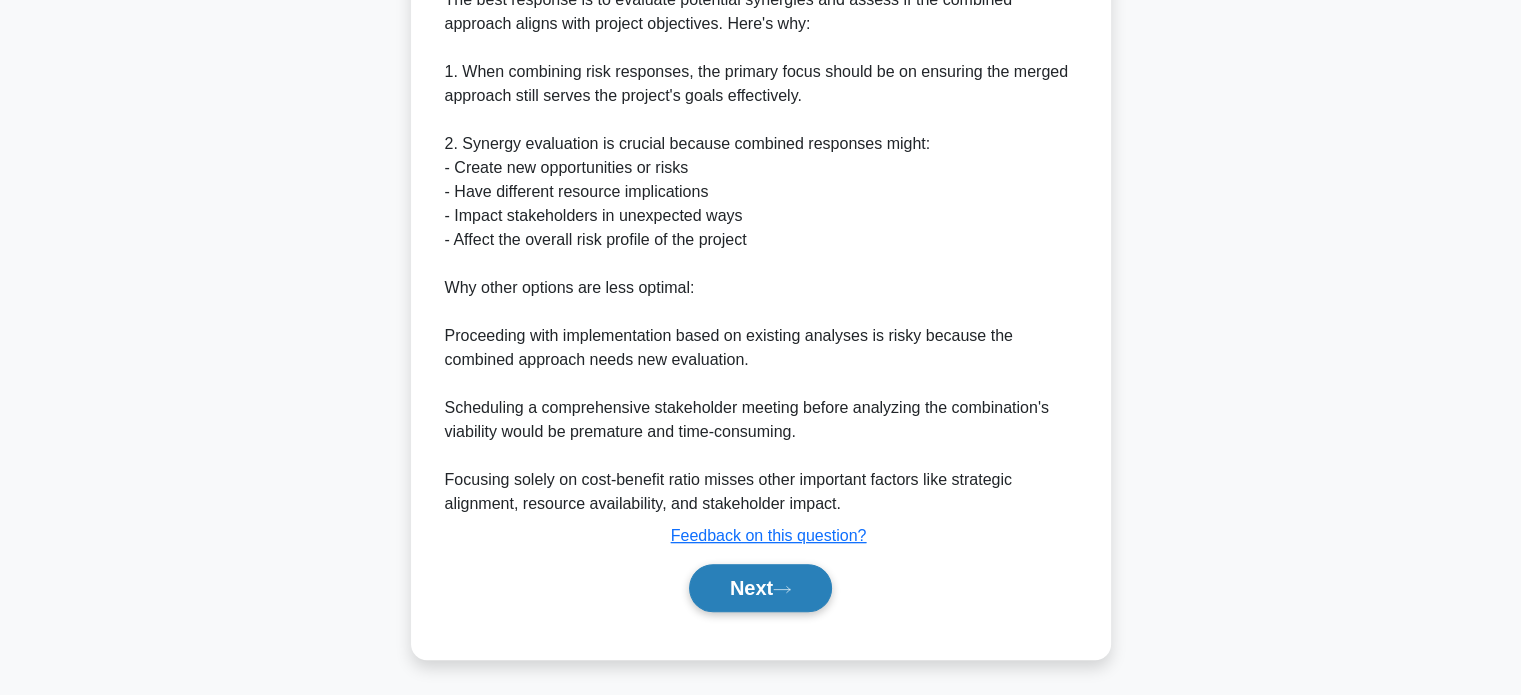 click on "Next" at bounding box center [760, 588] 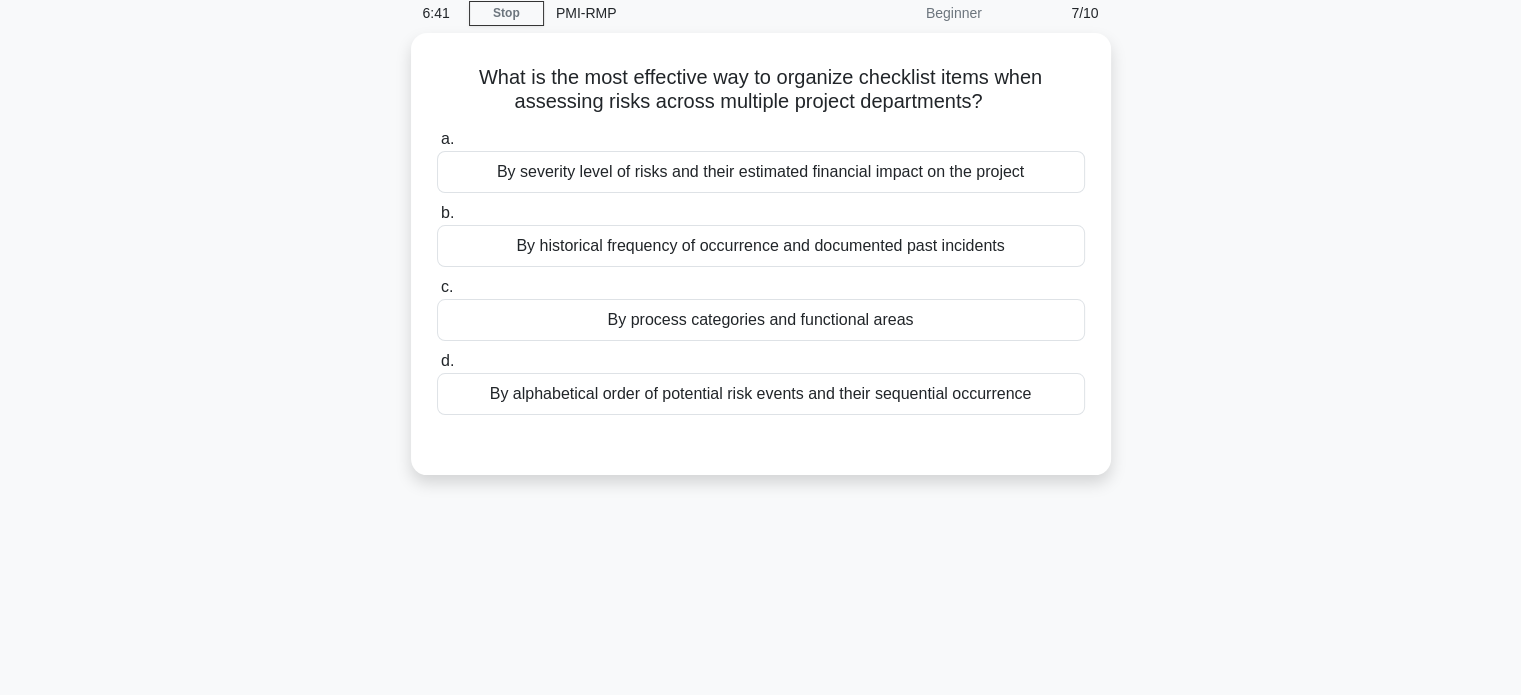 scroll, scrollTop: 64, scrollLeft: 0, axis: vertical 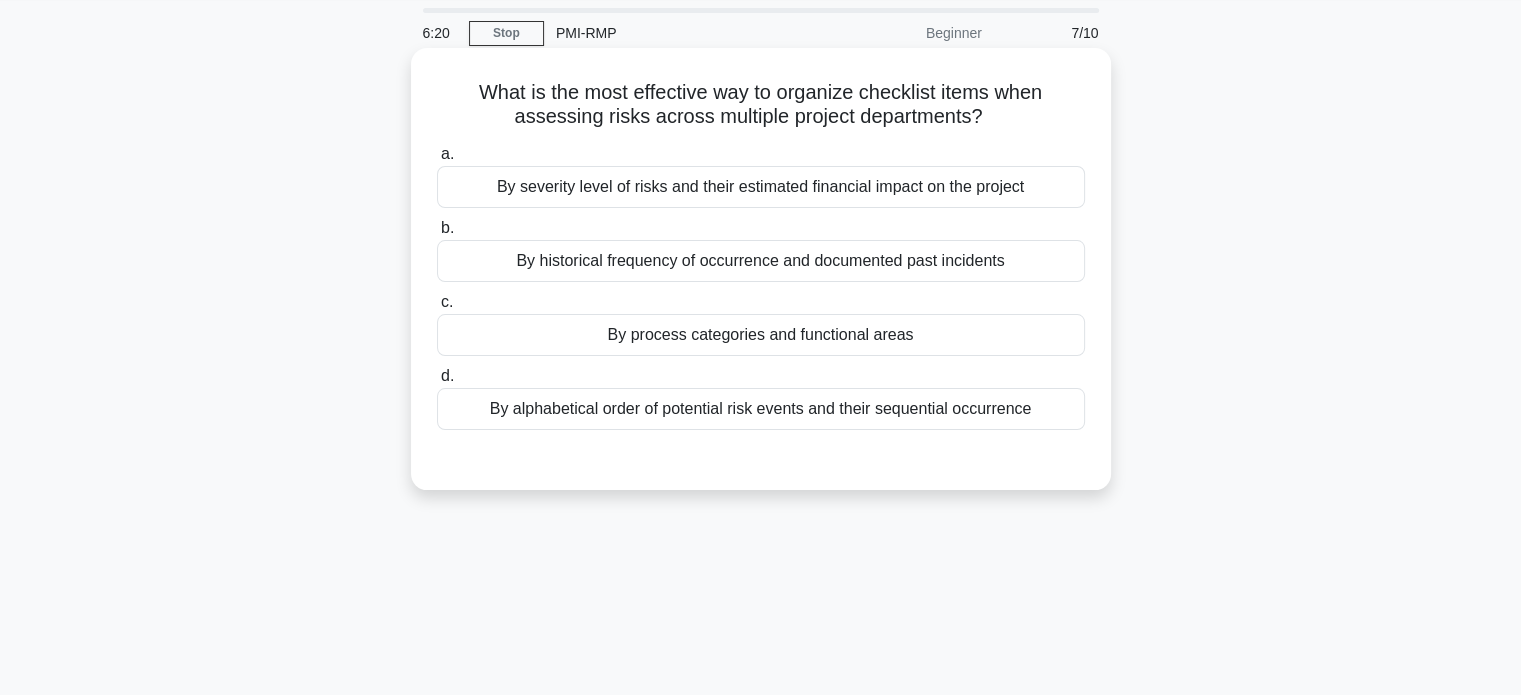 click on "By severity level of risks and their estimated financial impact on the project" at bounding box center [761, 187] 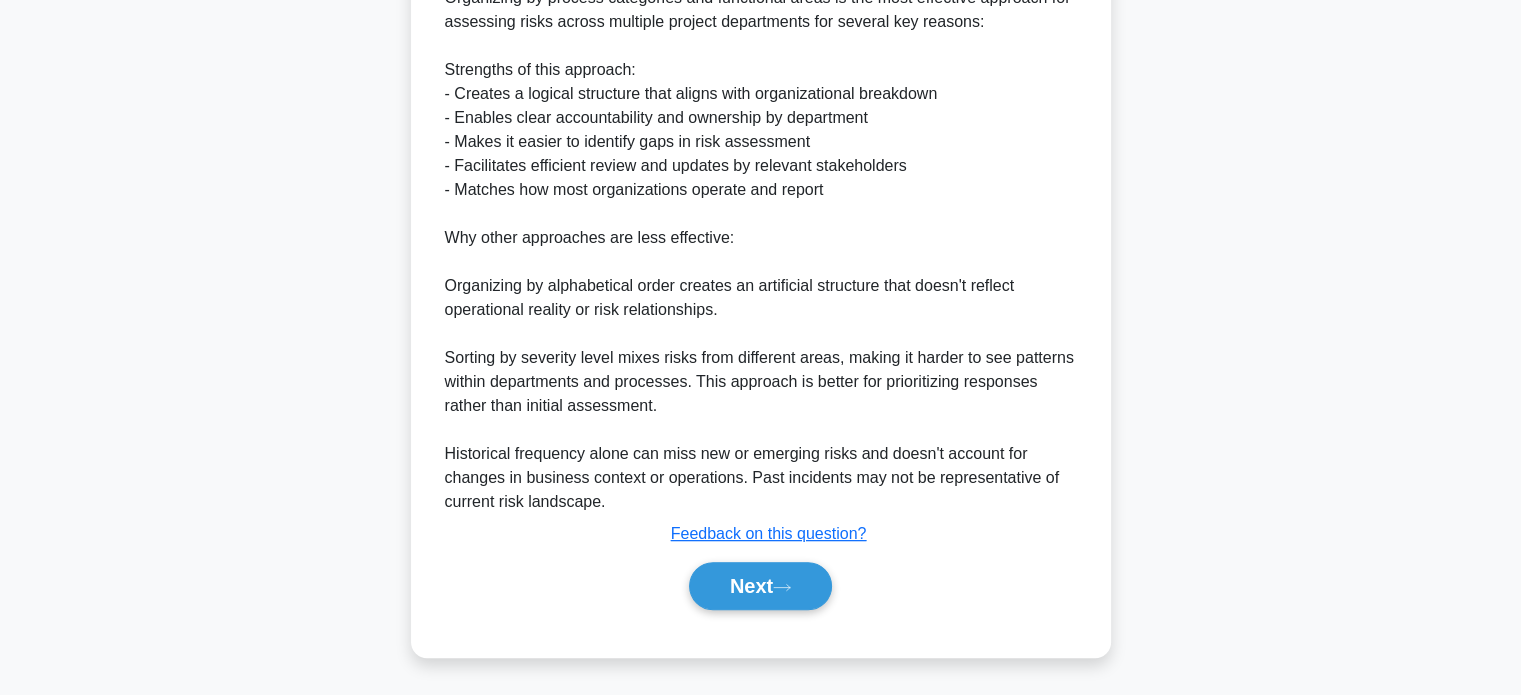 scroll, scrollTop: 610, scrollLeft: 0, axis: vertical 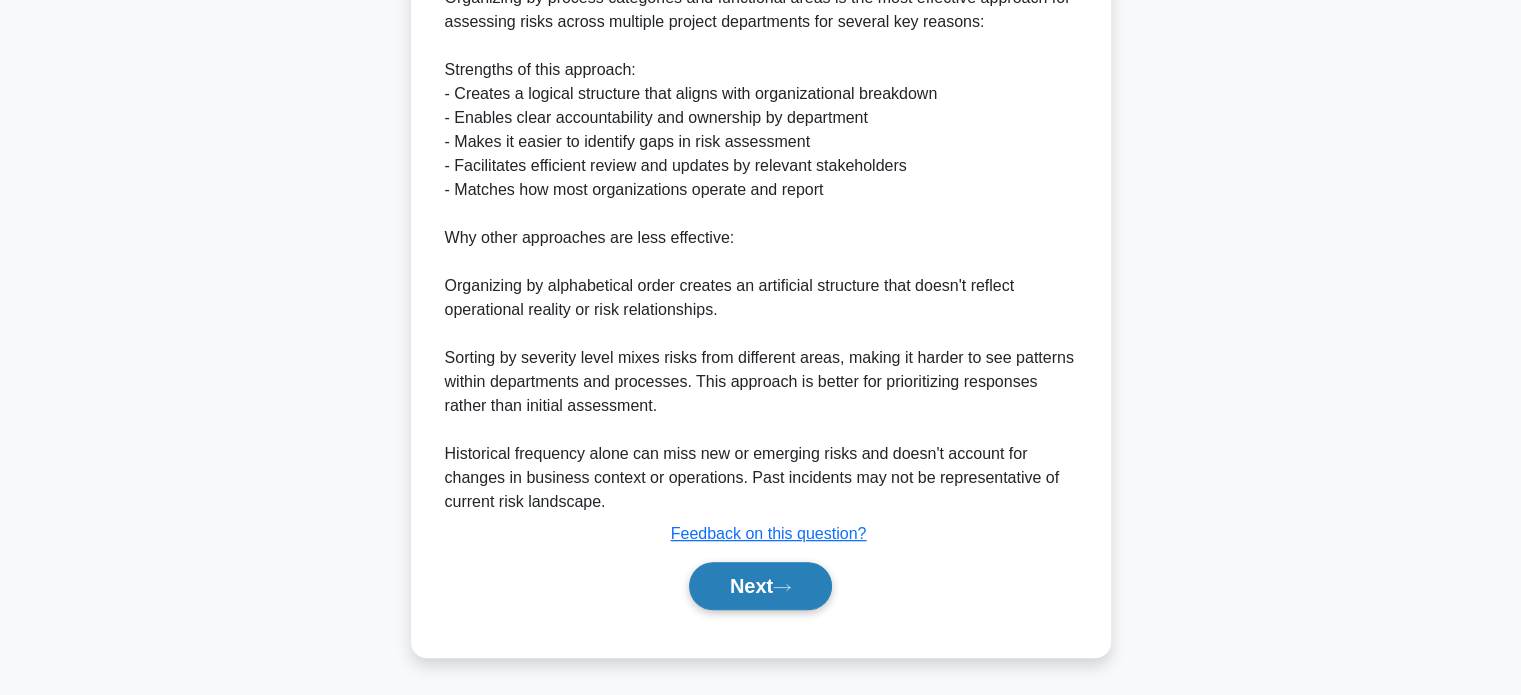 click on "Next" at bounding box center (760, 586) 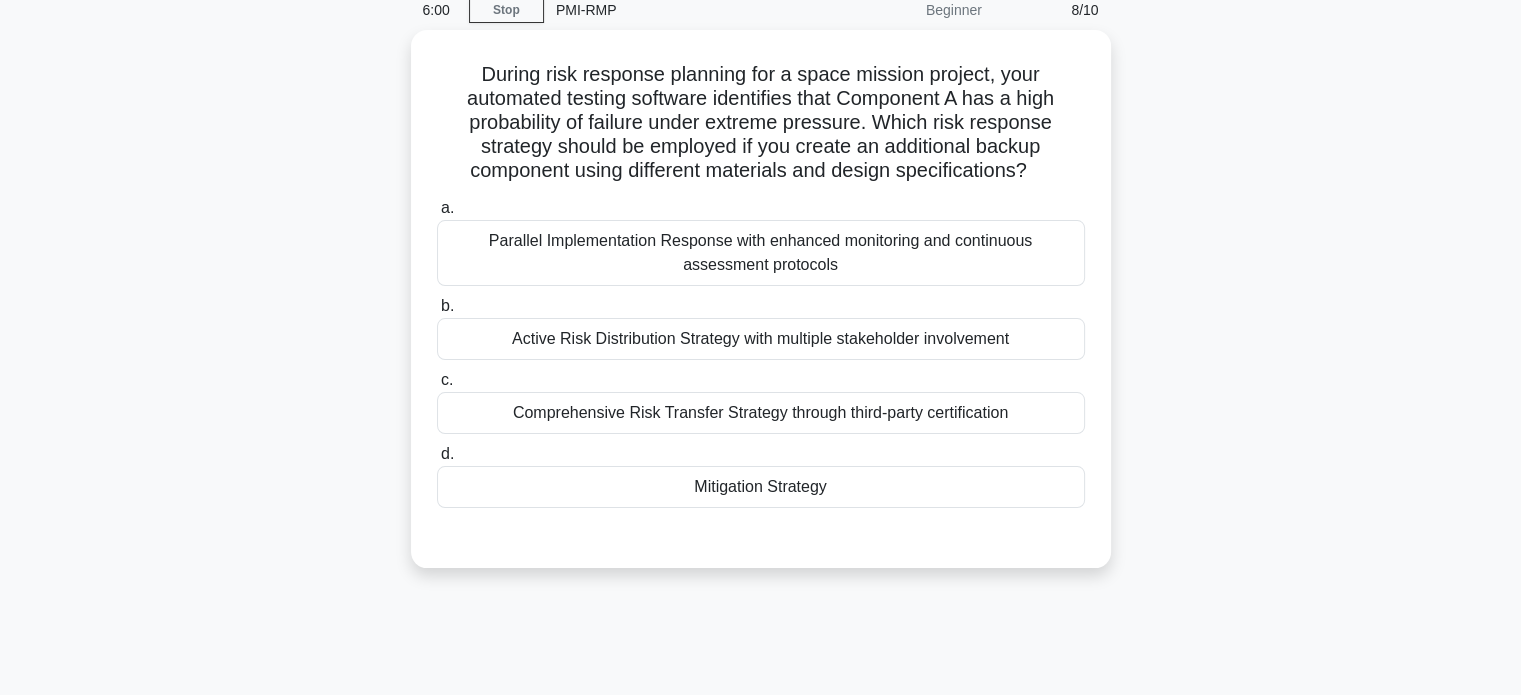 scroll, scrollTop: 80, scrollLeft: 0, axis: vertical 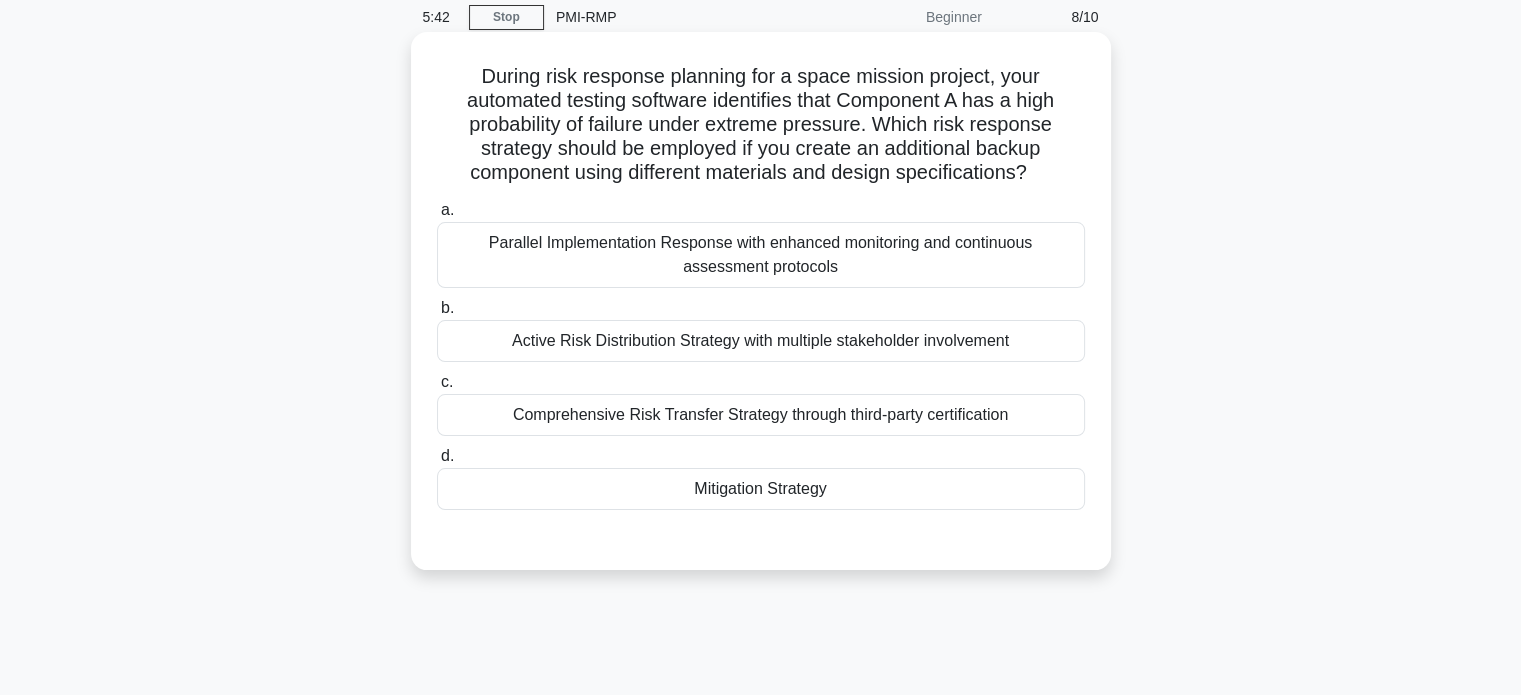 click on "Mitigation Strategy" at bounding box center (761, 489) 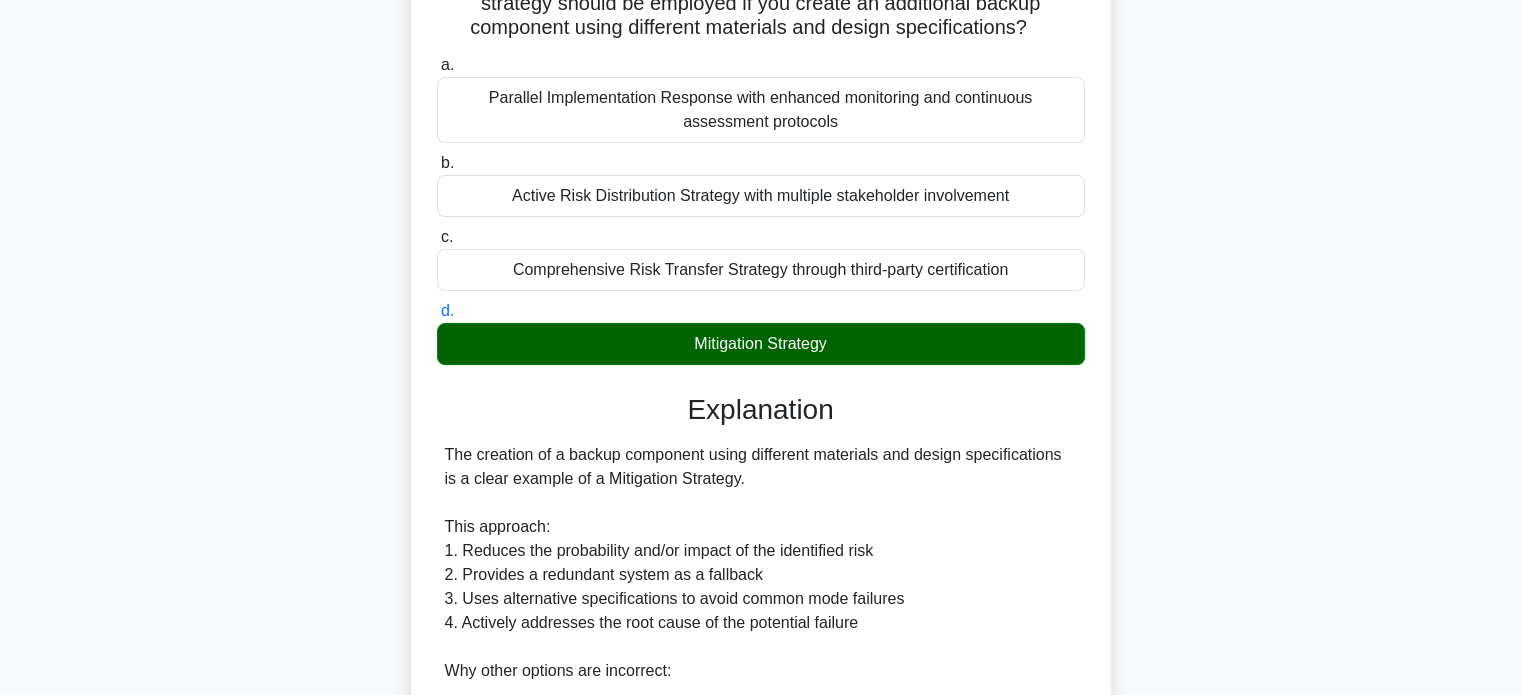 scroll, scrollTop: 608, scrollLeft: 0, axis: vertical 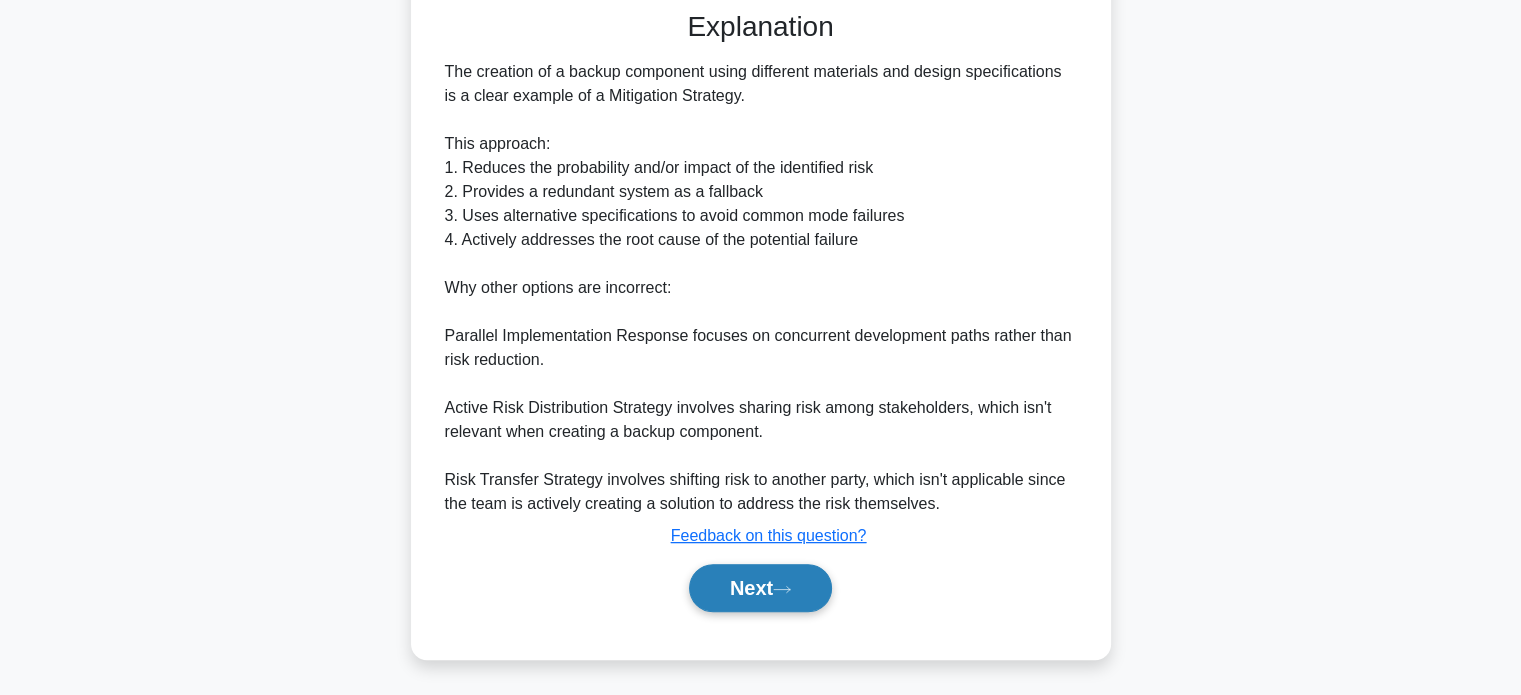 click on "Next" at bounding box center [760, 588] 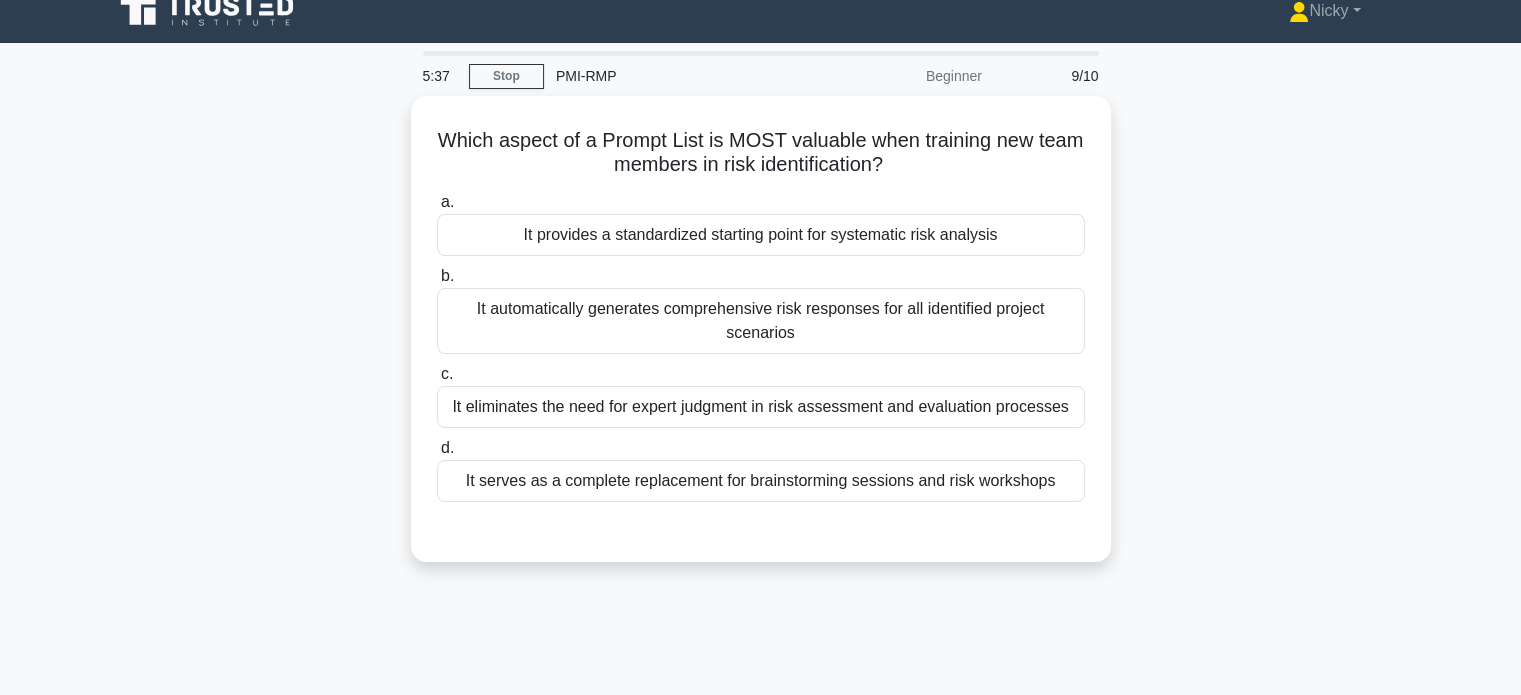 scroll, scrollTop: 0, scrollLeft: 0, axis: both 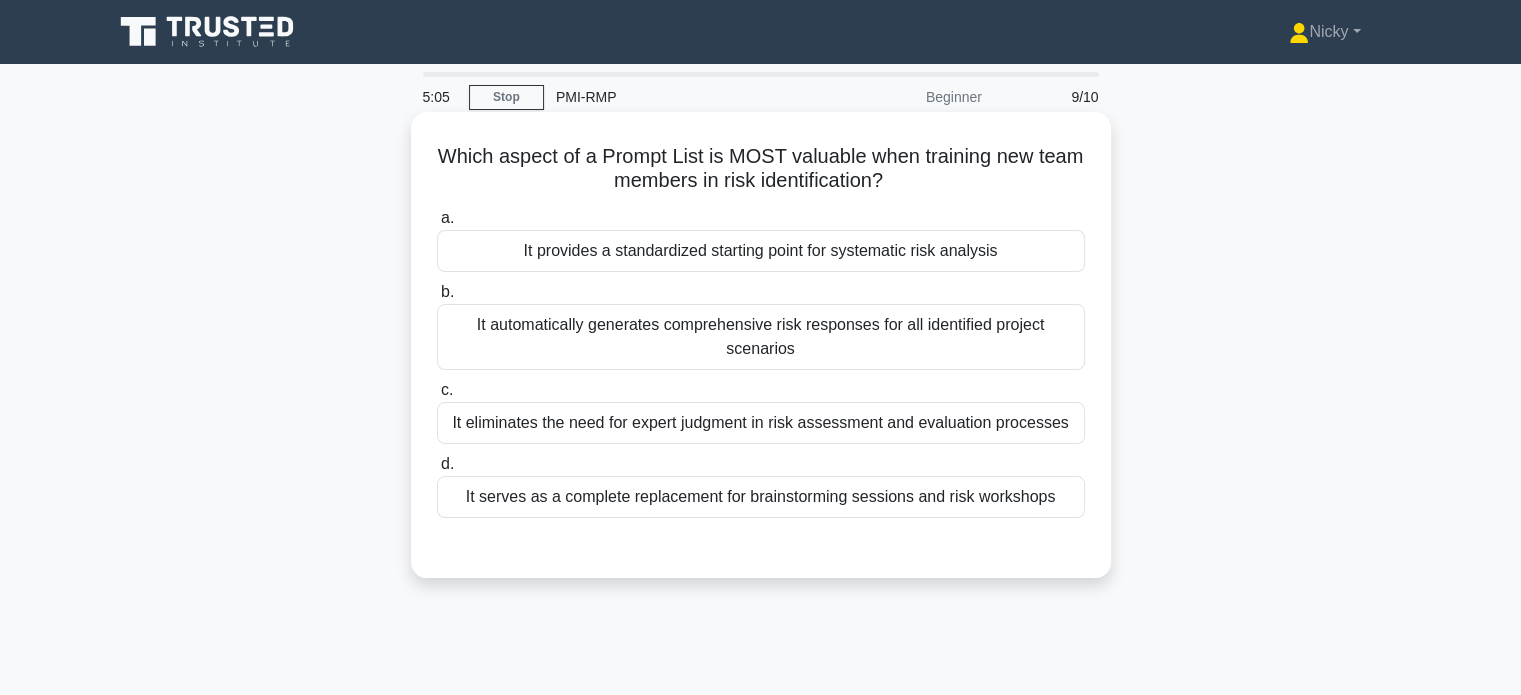 click on "It provides a standardized starting point for systematic risk analysis" at bounding box center (761, 251) 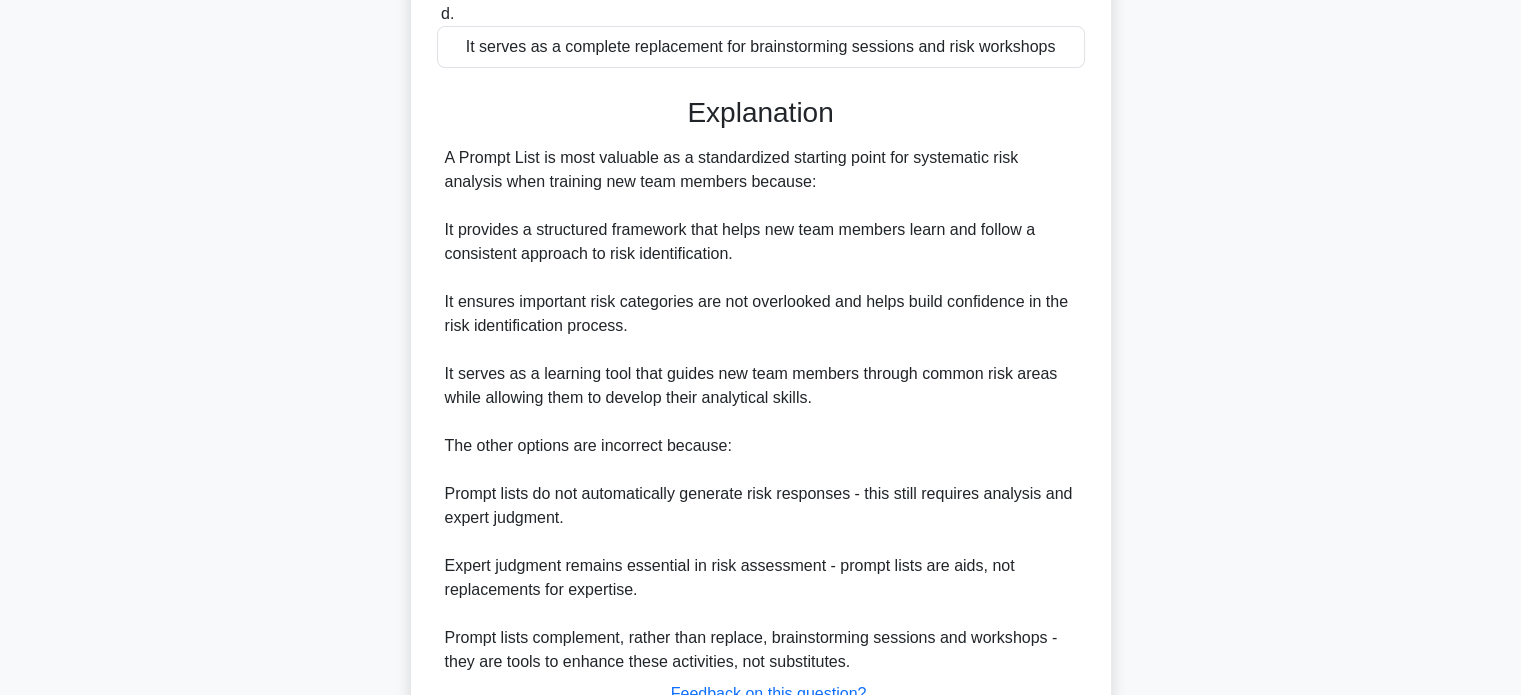scroll, scrollTop: 608, scrollLeft: 0, axis: vertical 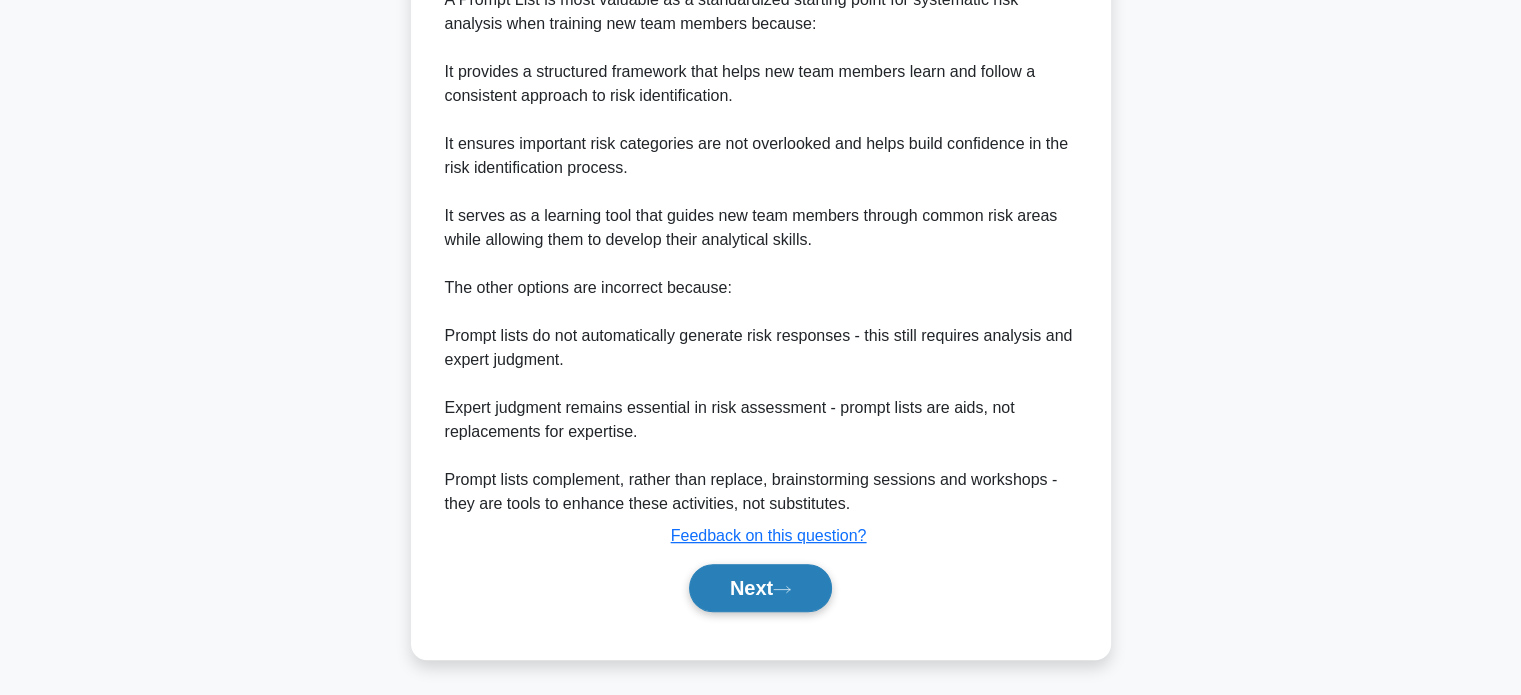 click on "Next" at bounding box center (760, 588) 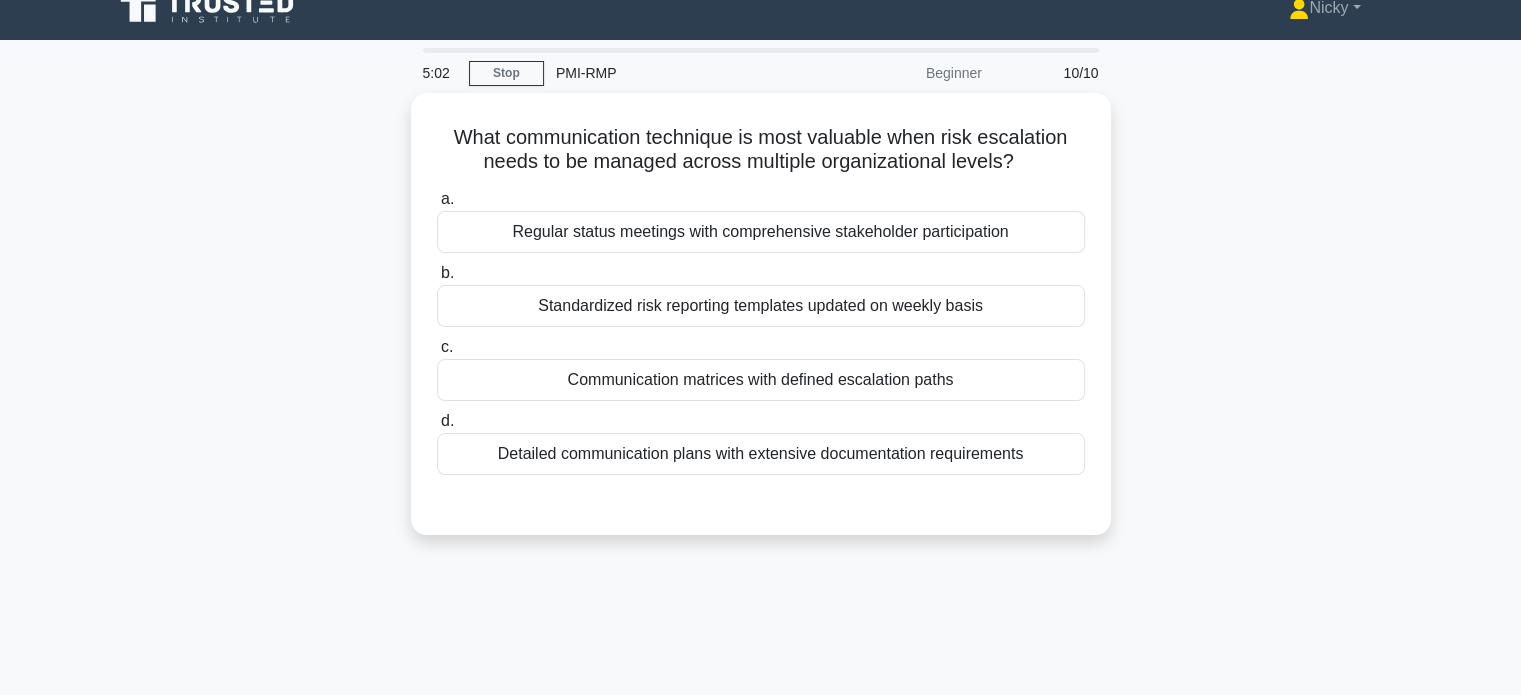 scroll, scrollTop: 16, scrollLeft: 0, axis: vertical 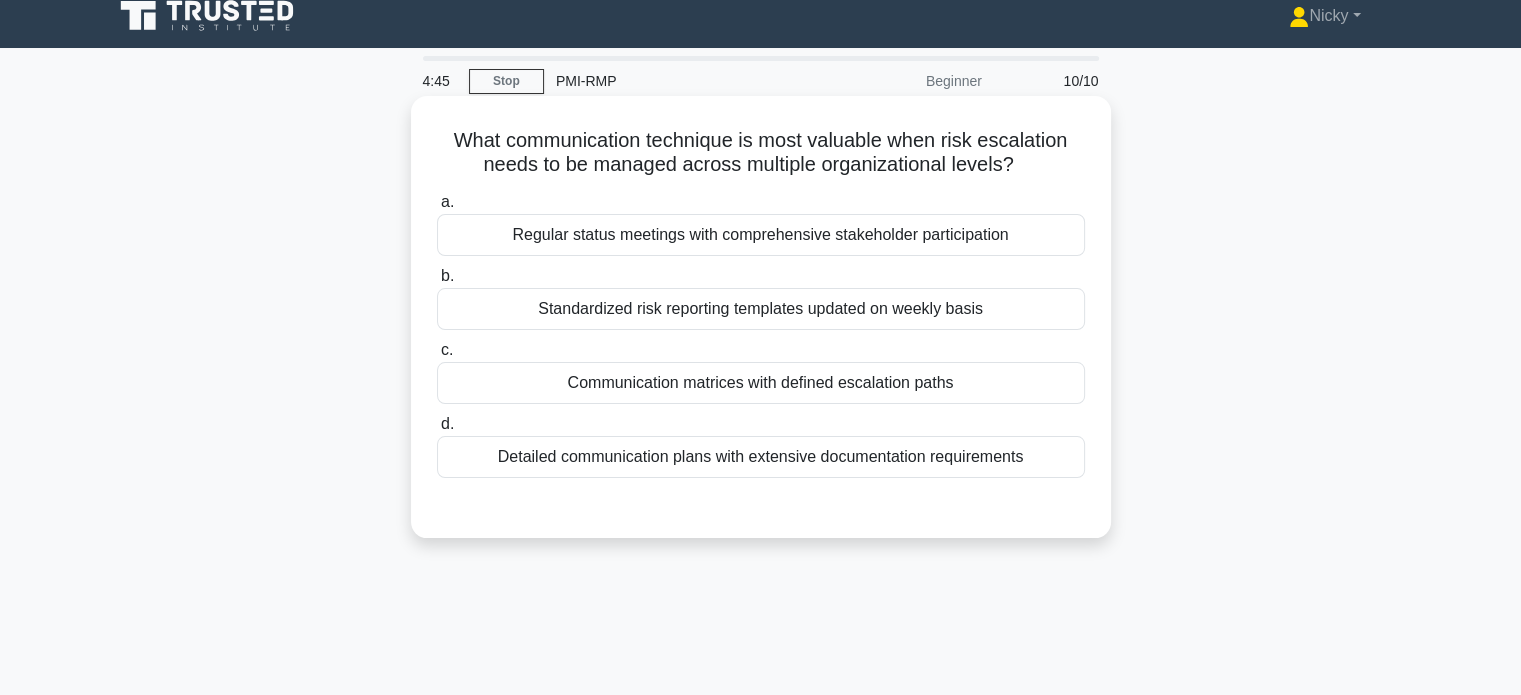 click on "Regular status meetings with comprehensive stakeholder participation" at bounding box center [761, 235] 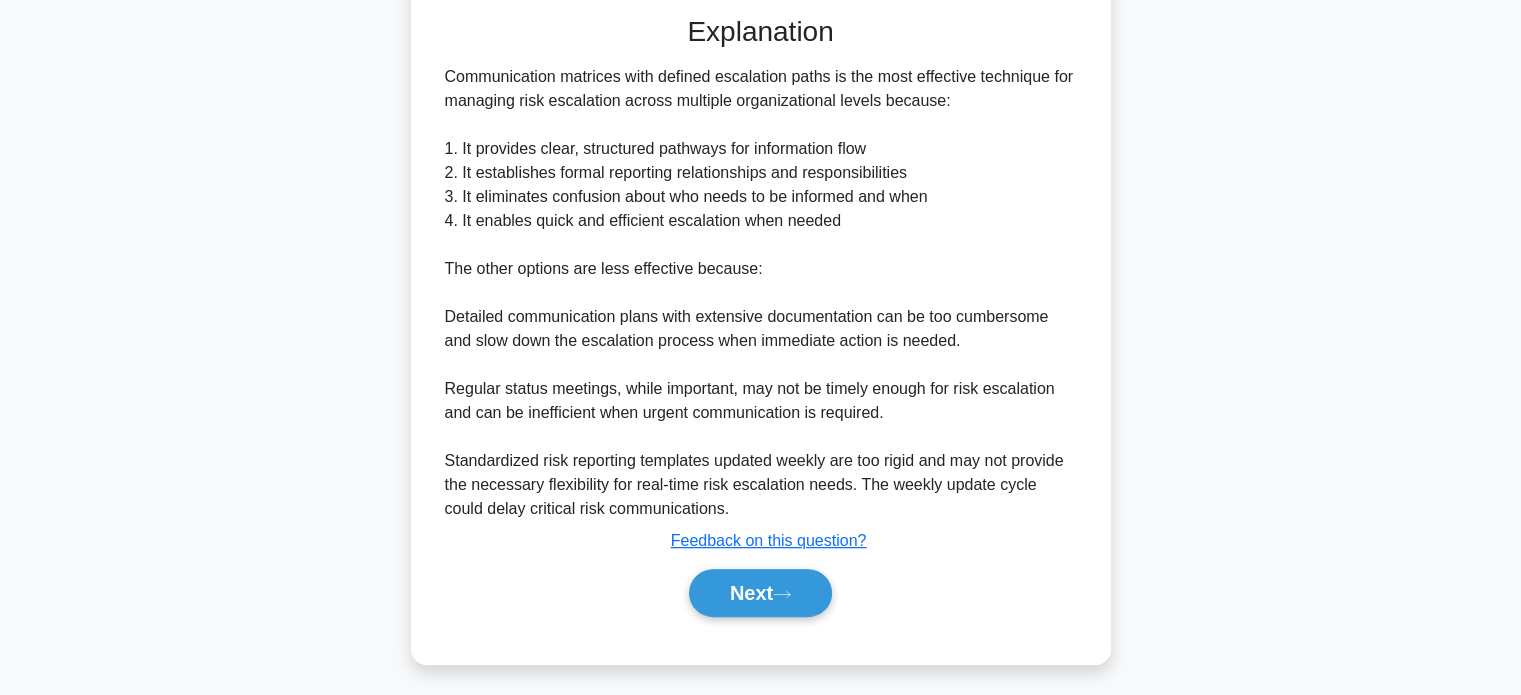 scroll, scrollTop: 508, scrollLeft: 0, axis: vertical 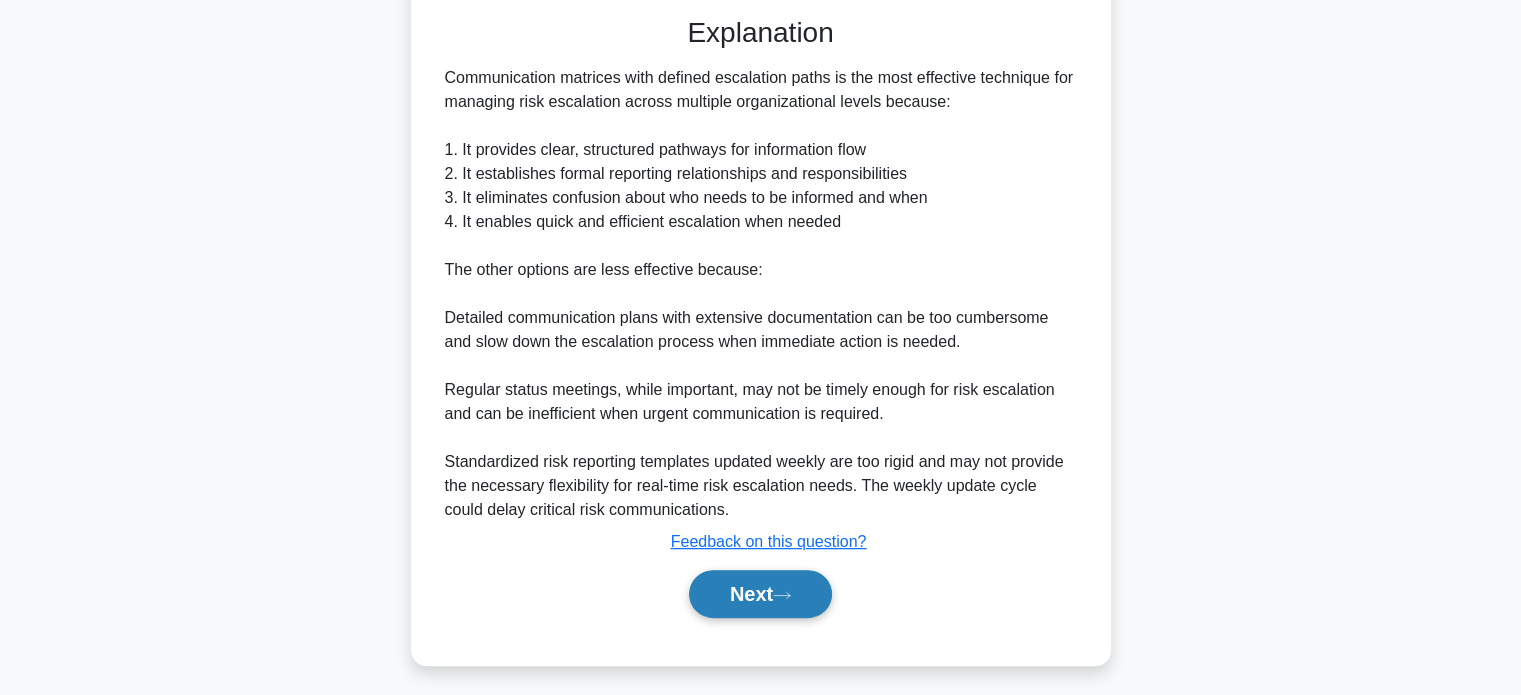click on "Next" at bounding box center [760, 594] 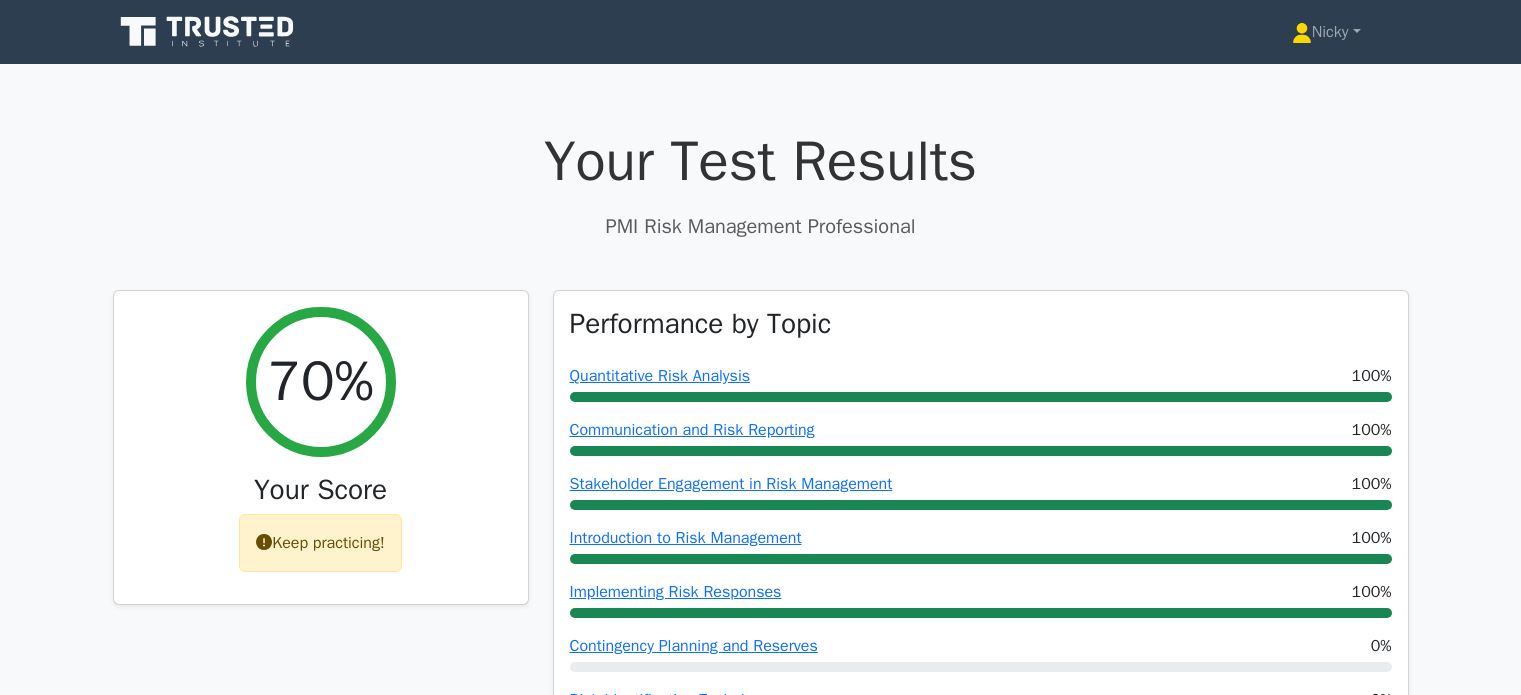 scroll, scrollTop: 0, scrollLeft: 0, axis: both 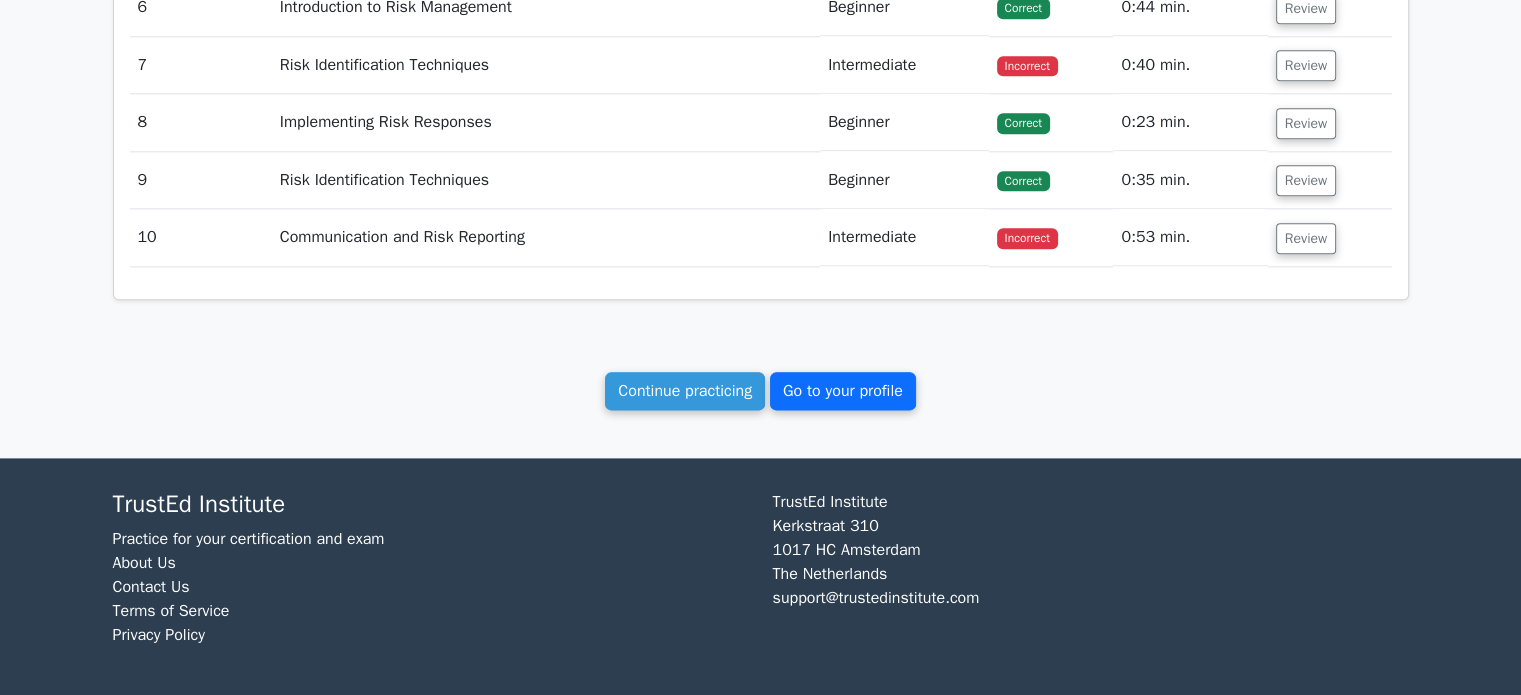 click on "Go to your profile" at bounding box center [843, 391] 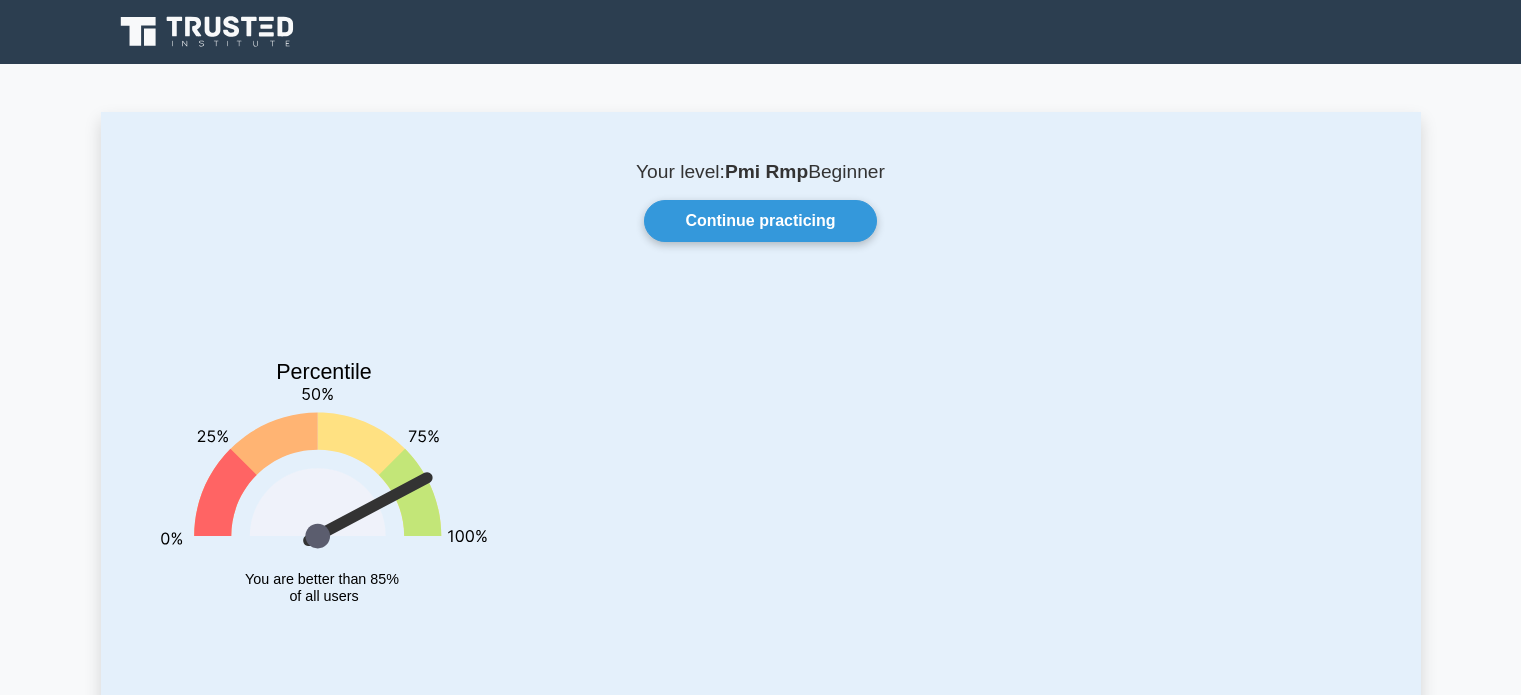 scroll, scrollTop: 0, scrollLeft: 0, axis: both 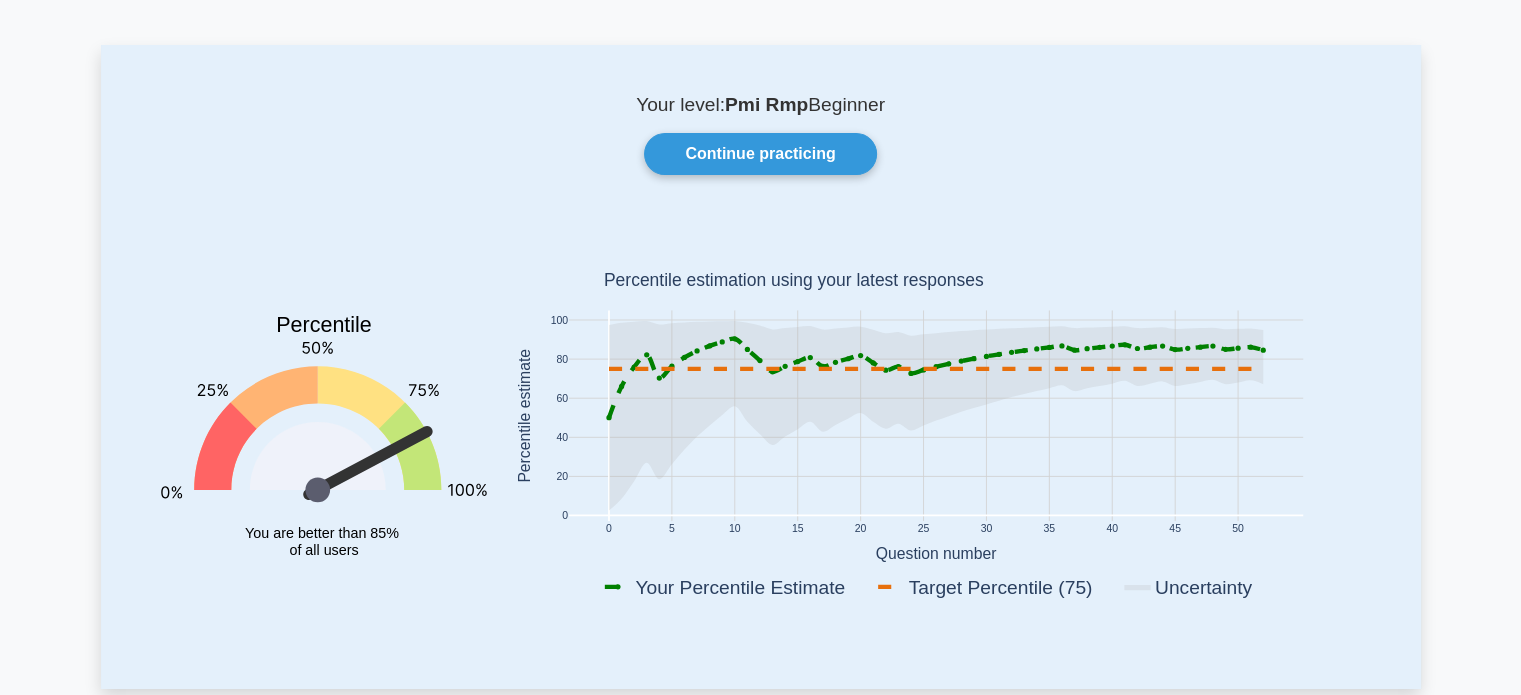 click on "Your level:
Pmi Rmp  Beginner
Continue practicing
Percentile
You are better than 85%
of all  users
0 5 10 15 20 25 30 35 40 45 50 0 20 40 60 80 100 Uncertainty" at bounding box center (761, 366) 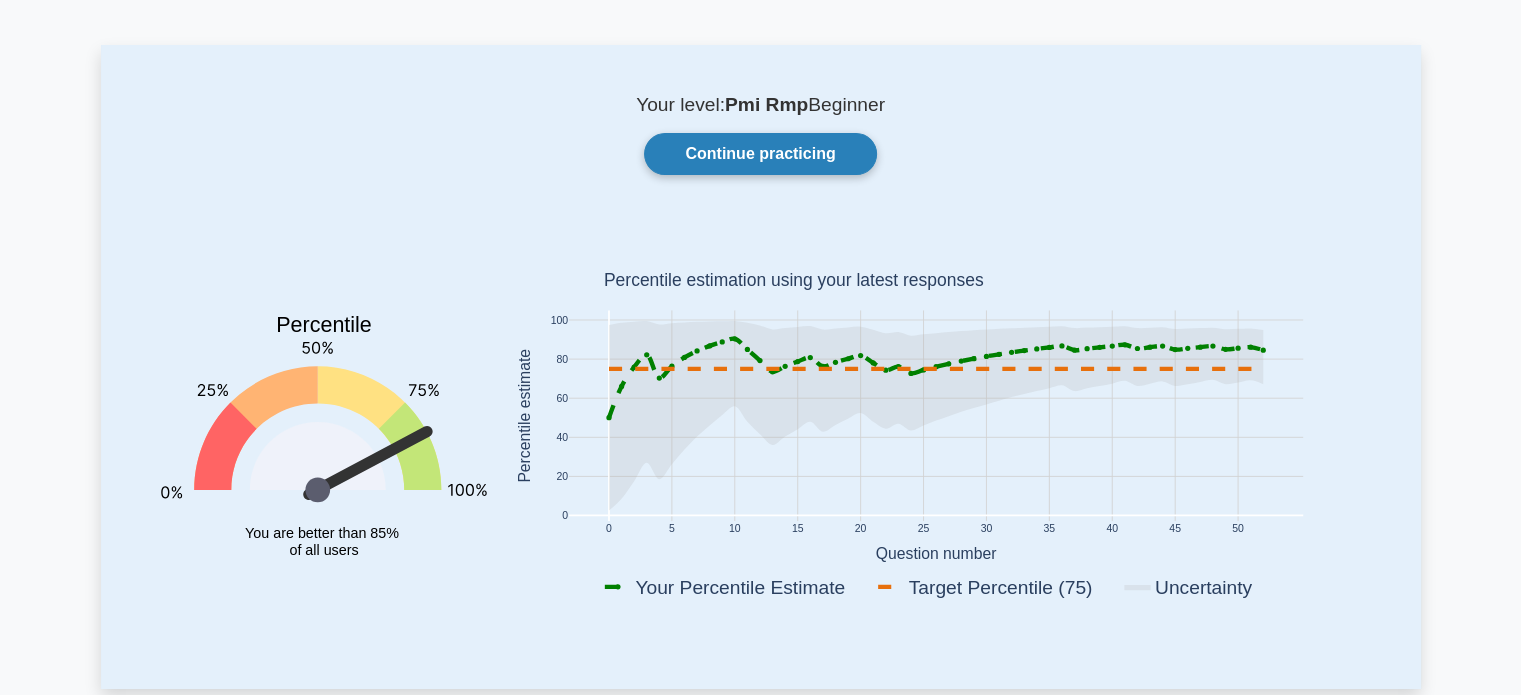 click on "Continue practicing" at bounding box center [760, 154] 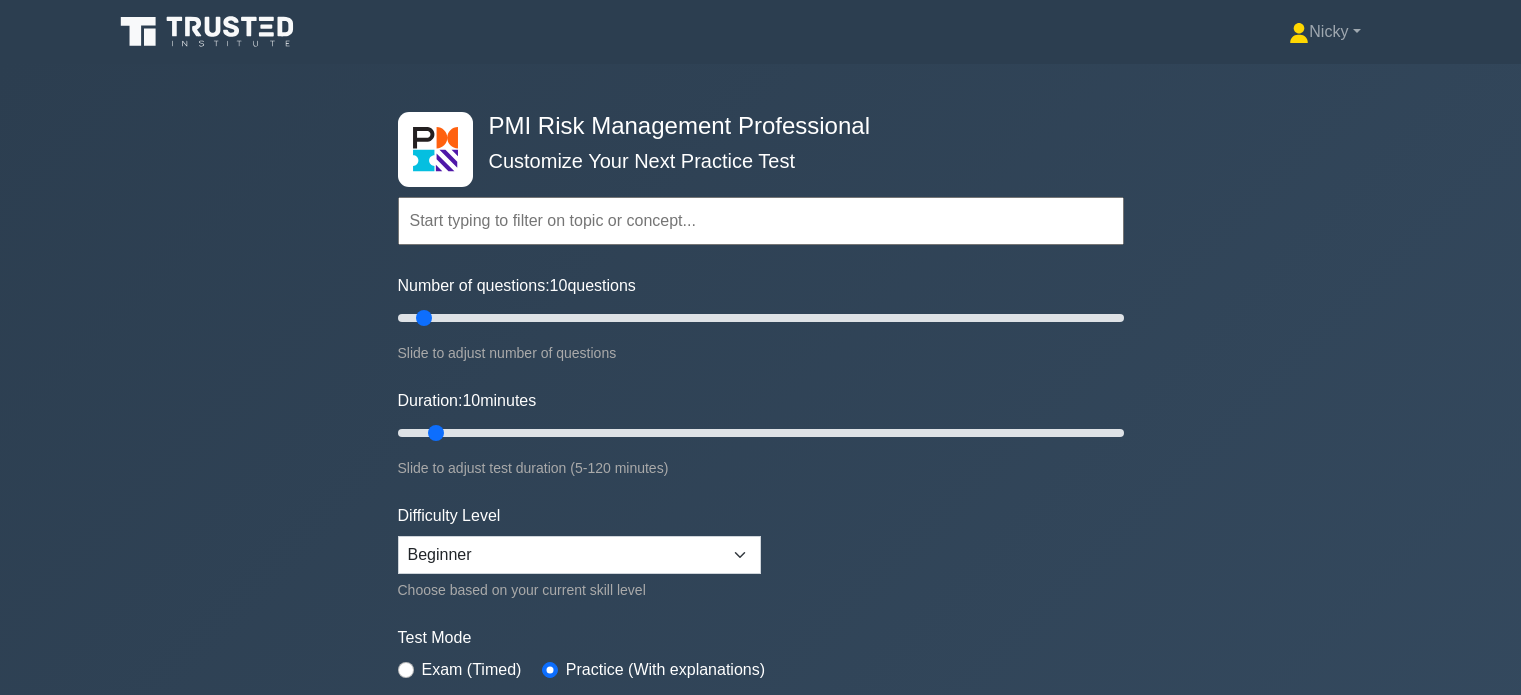 scroll, scrollTop: 0, scrollLeft: 0, axis: both 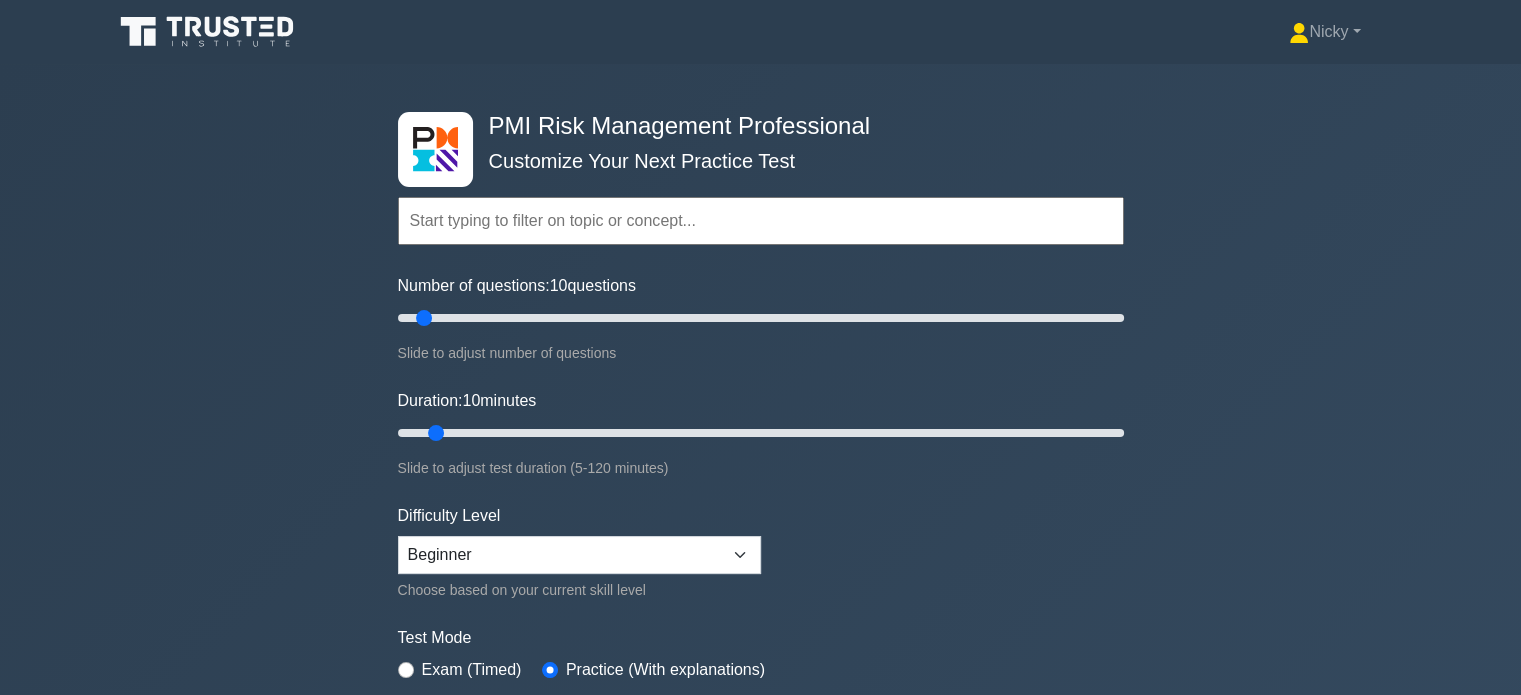click at bounding box center [761, 221] 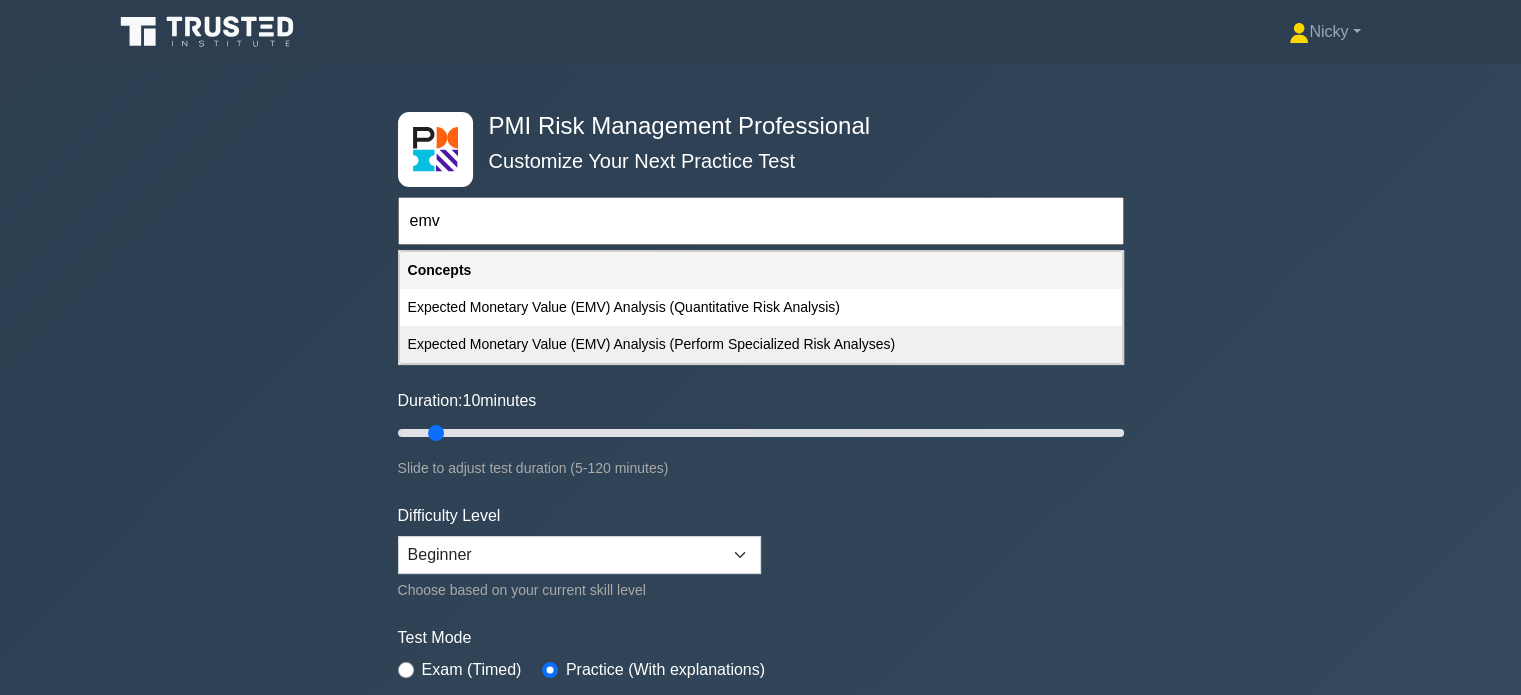 click on "Expected Monetary Value (EMV) Analysis (Perform Specialized Risk Analyses)" at bounding box center (761, 344) 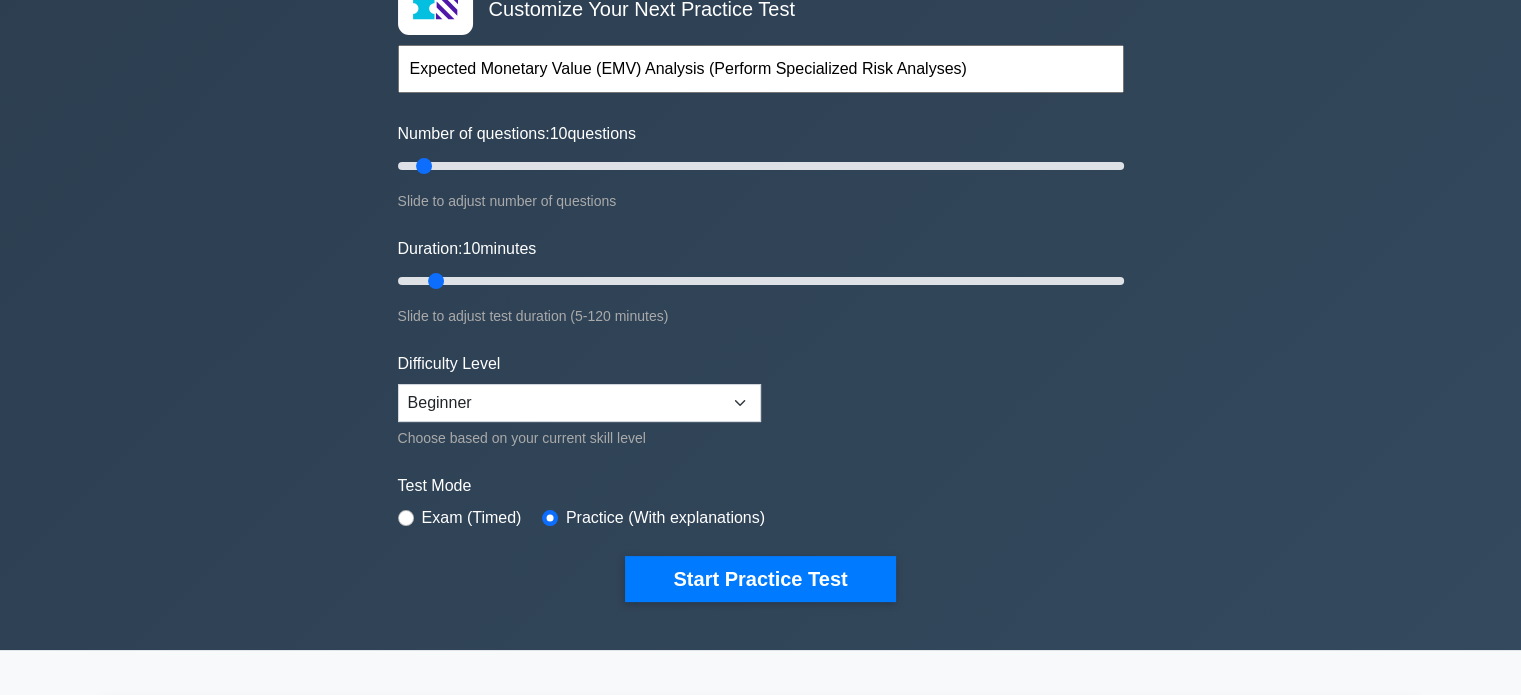 scroll, scrollTop: 156, scrollLeft: 0, axis: vertical 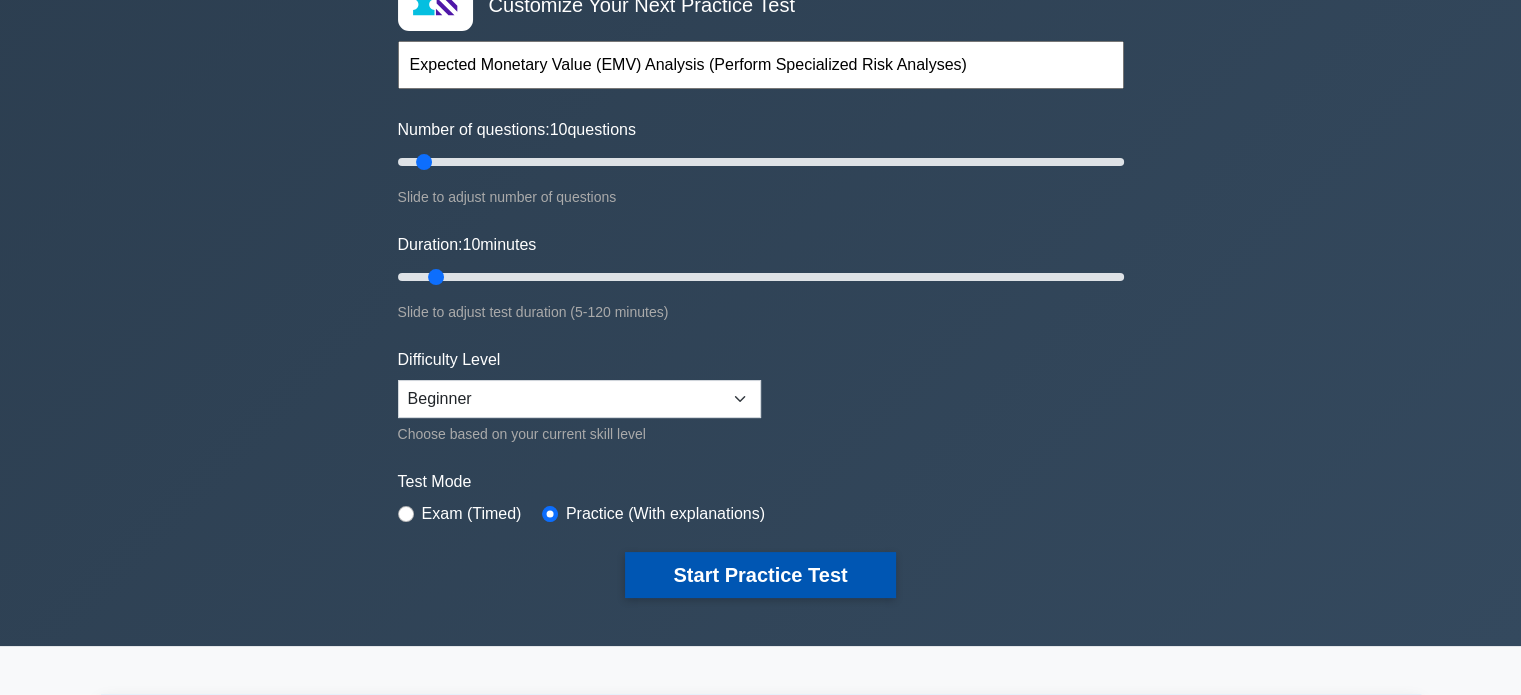 click on "Start Practice Test" at bounding box center (760, 575) 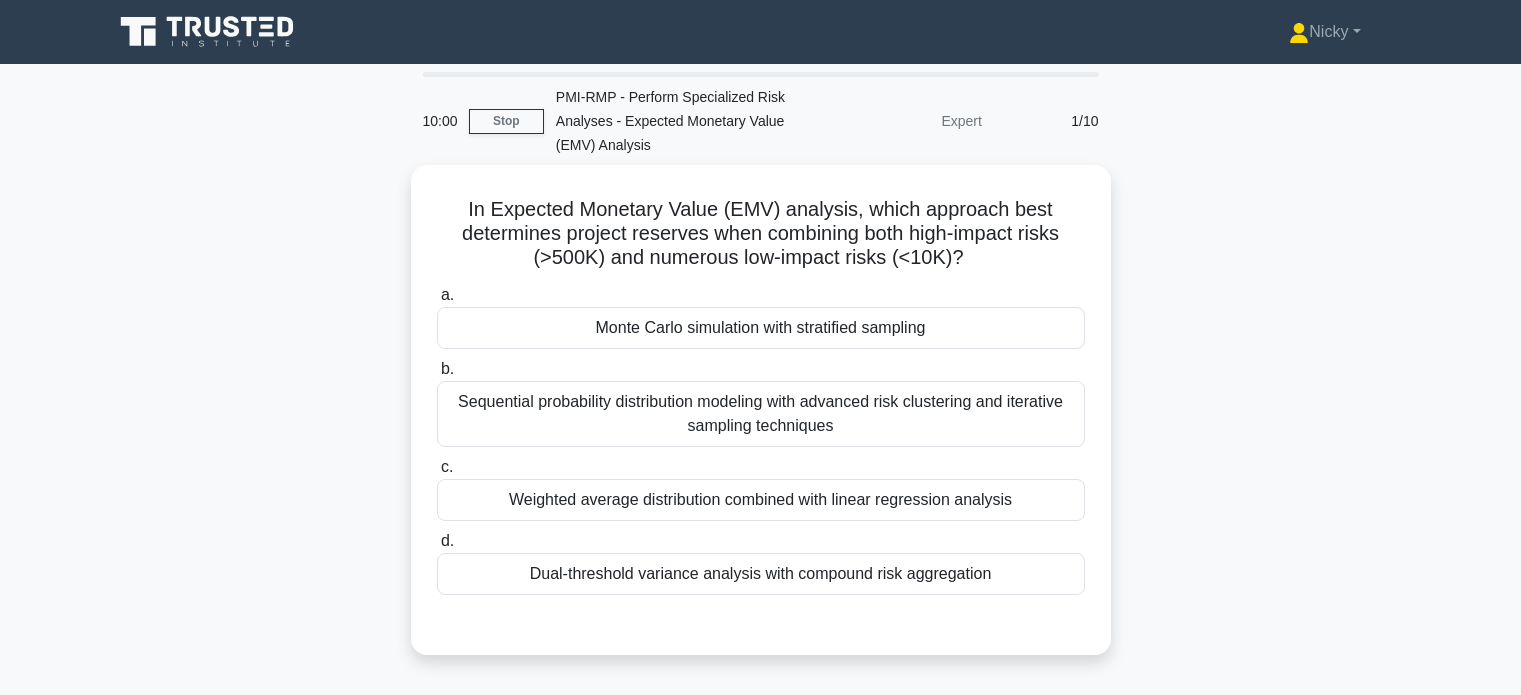 scroll, scrollTop: 0, scrollLeft: 0, axis: both 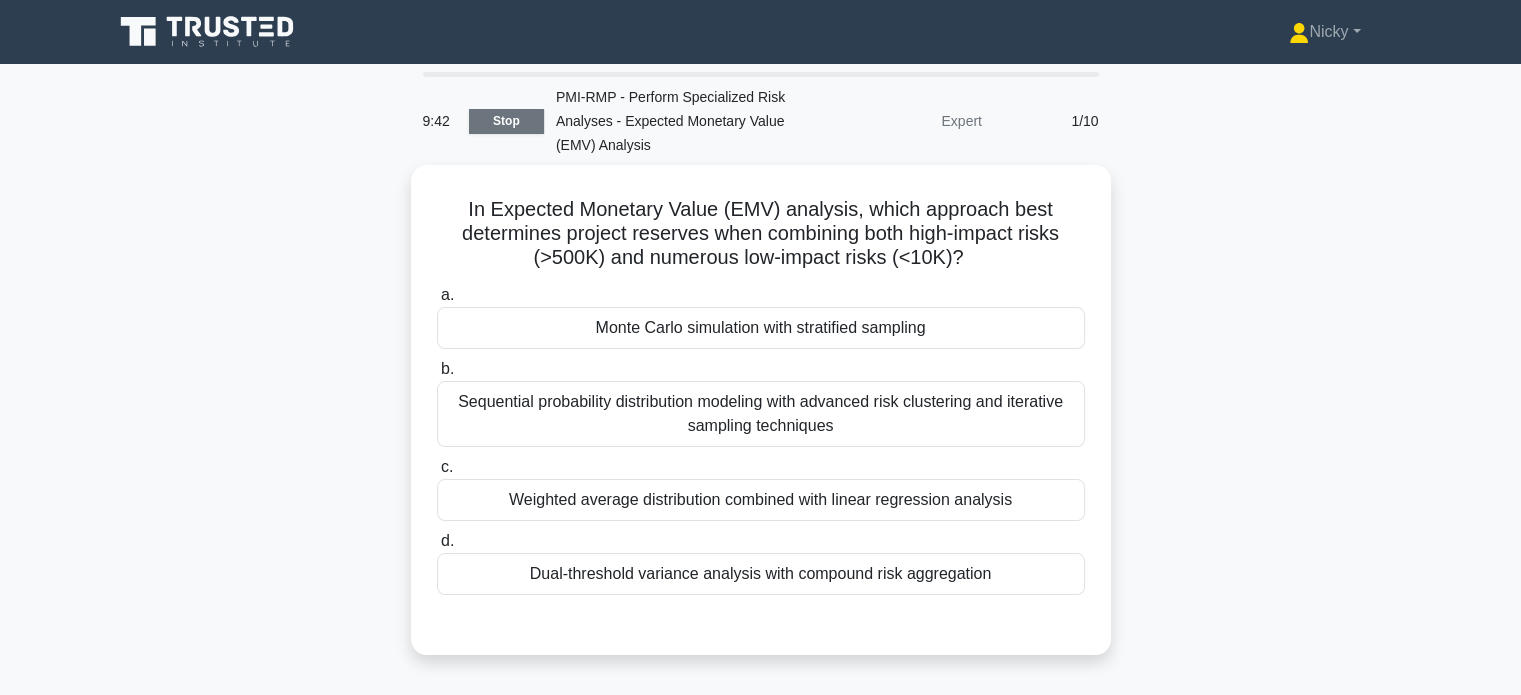 click on "Stop" at bounding box center (506, 121) 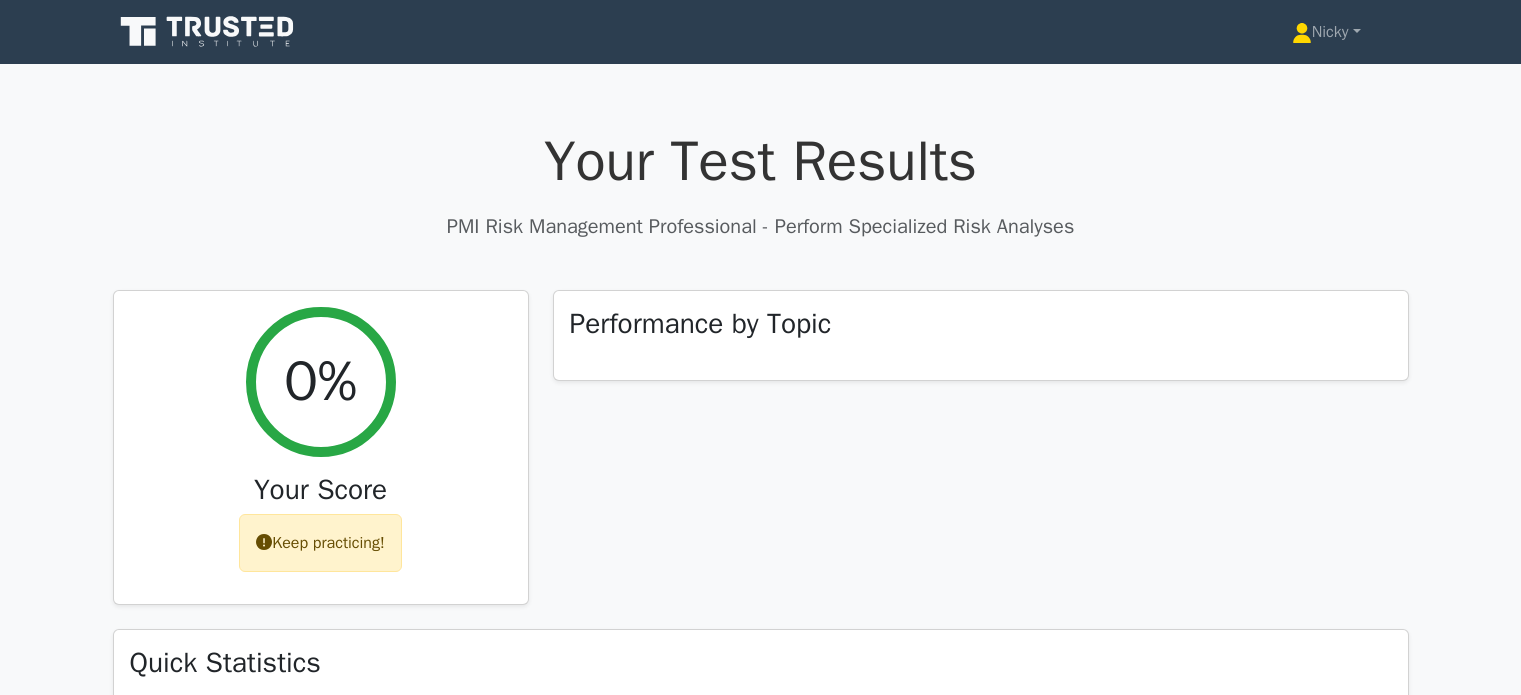 scroll, scrollTop: 0, scrollLeft: 0, axis: both 